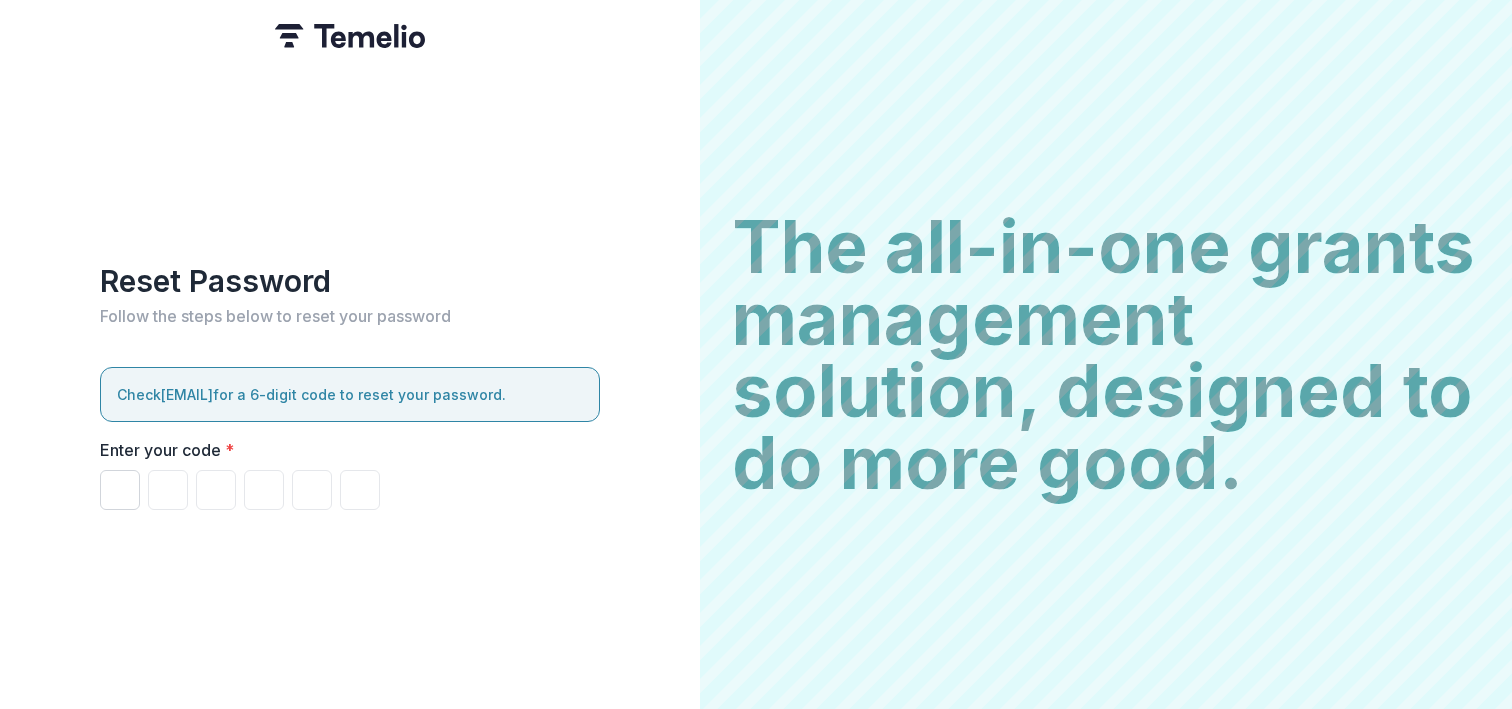 scroll, scrollTop: 0, scrollLeft: 0, axis: both 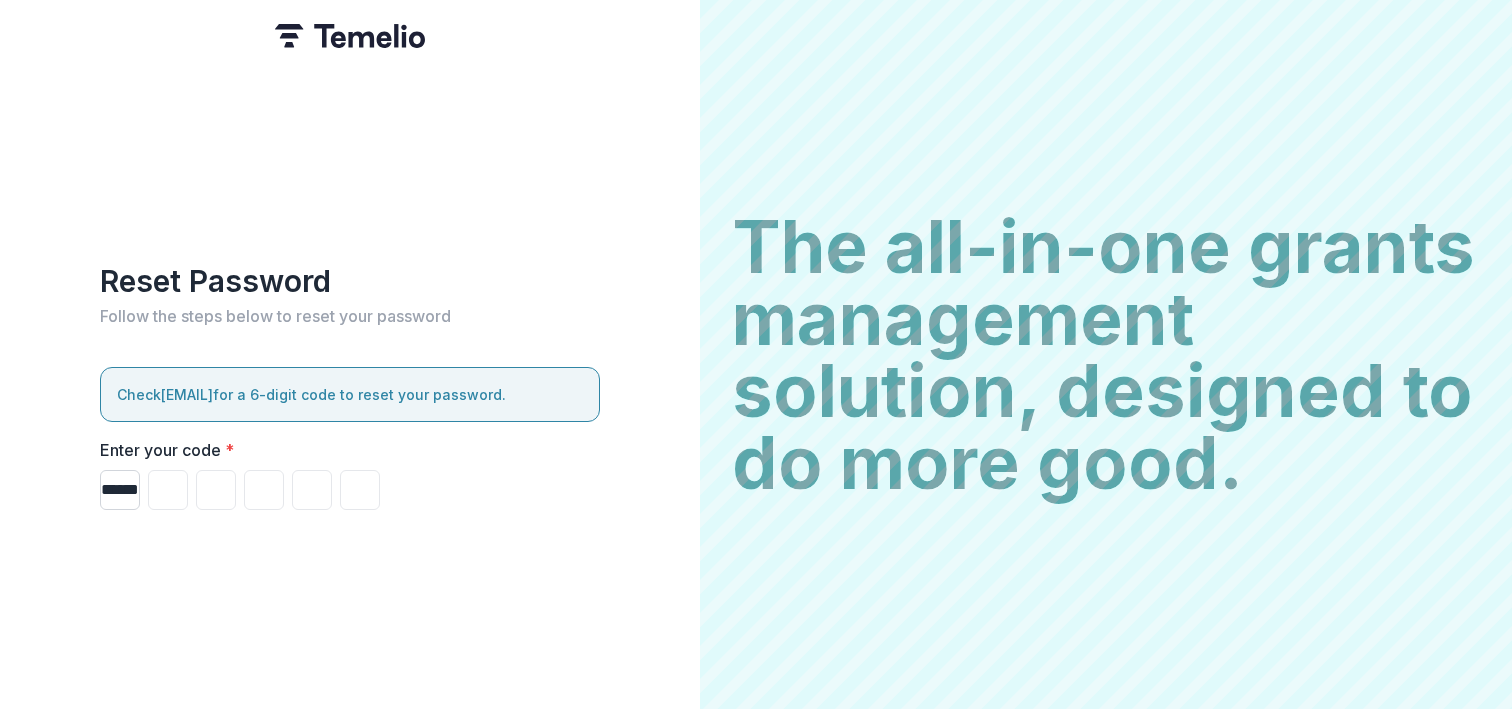 type on "*" 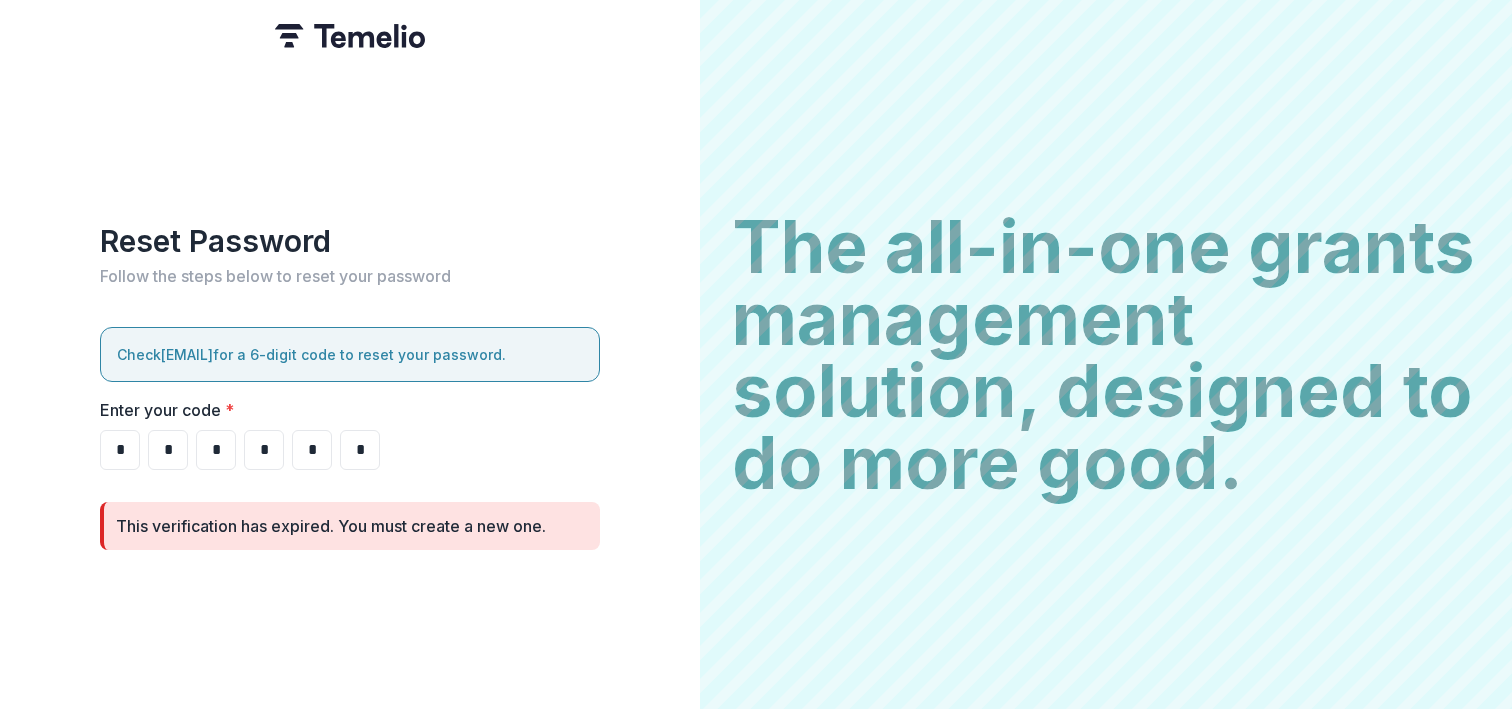 click on "Check  seanicaa@freedmenheirs.org  for a 6-digit code to reset your password." at bounding box center (350, 354) 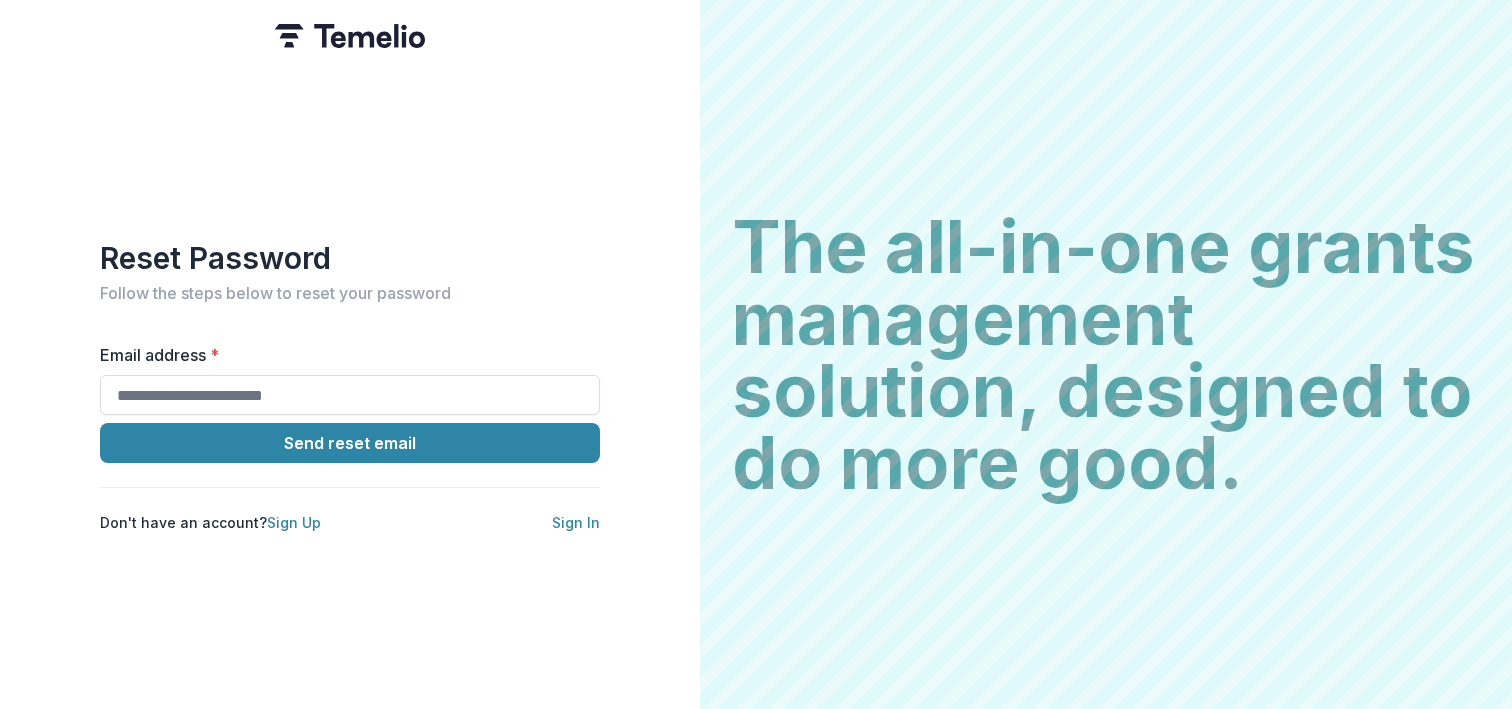 scroll, scrollTop: 0, scrollLeft: 0, axis: both 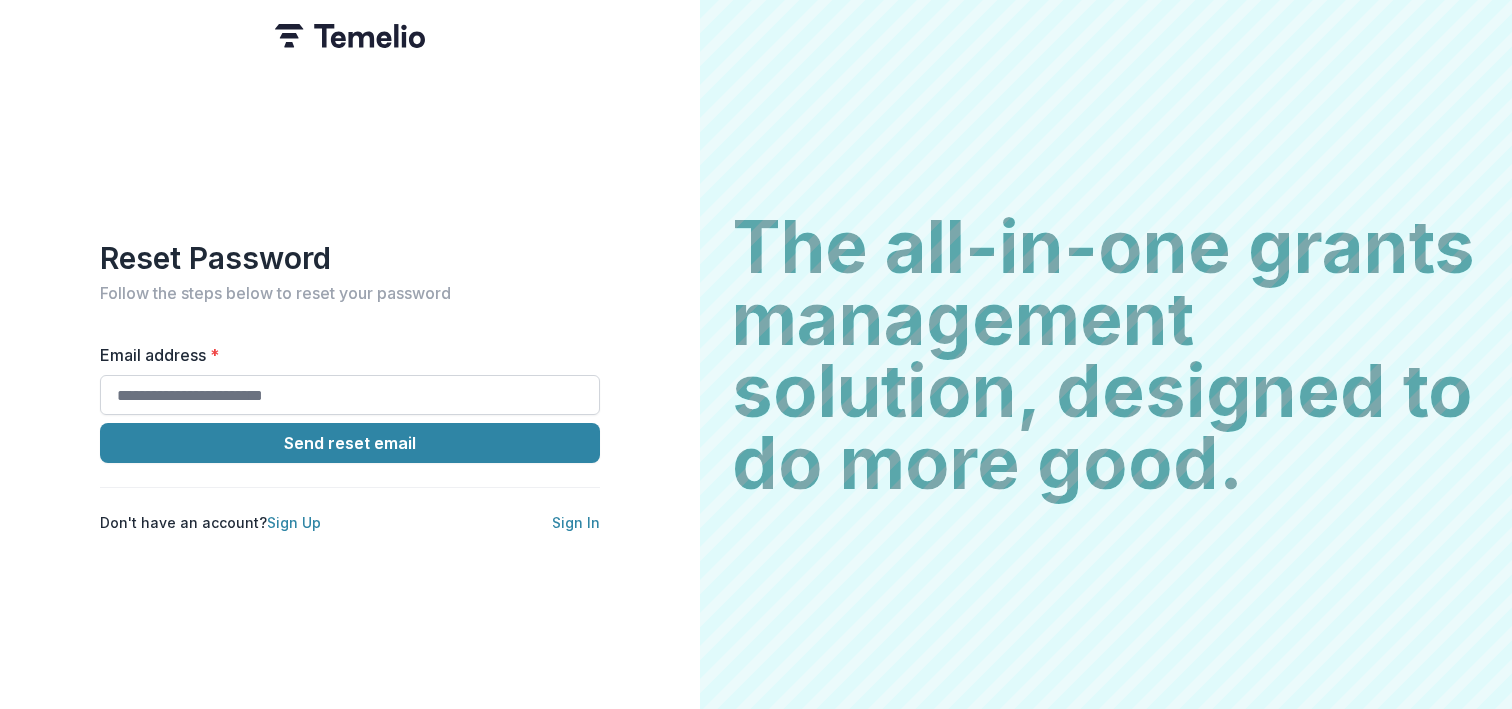 click on "Email address *" at bounding box center (350, 395) 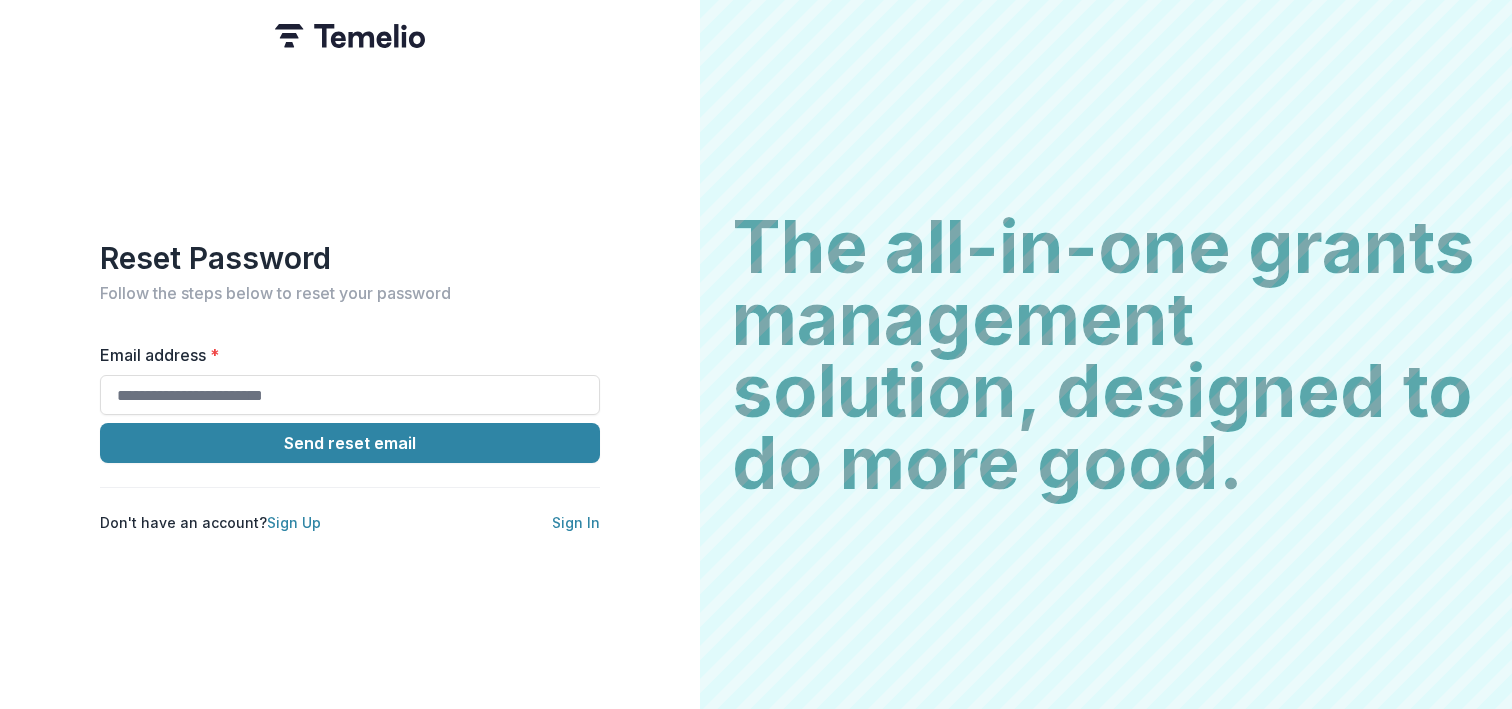 type on "**********" 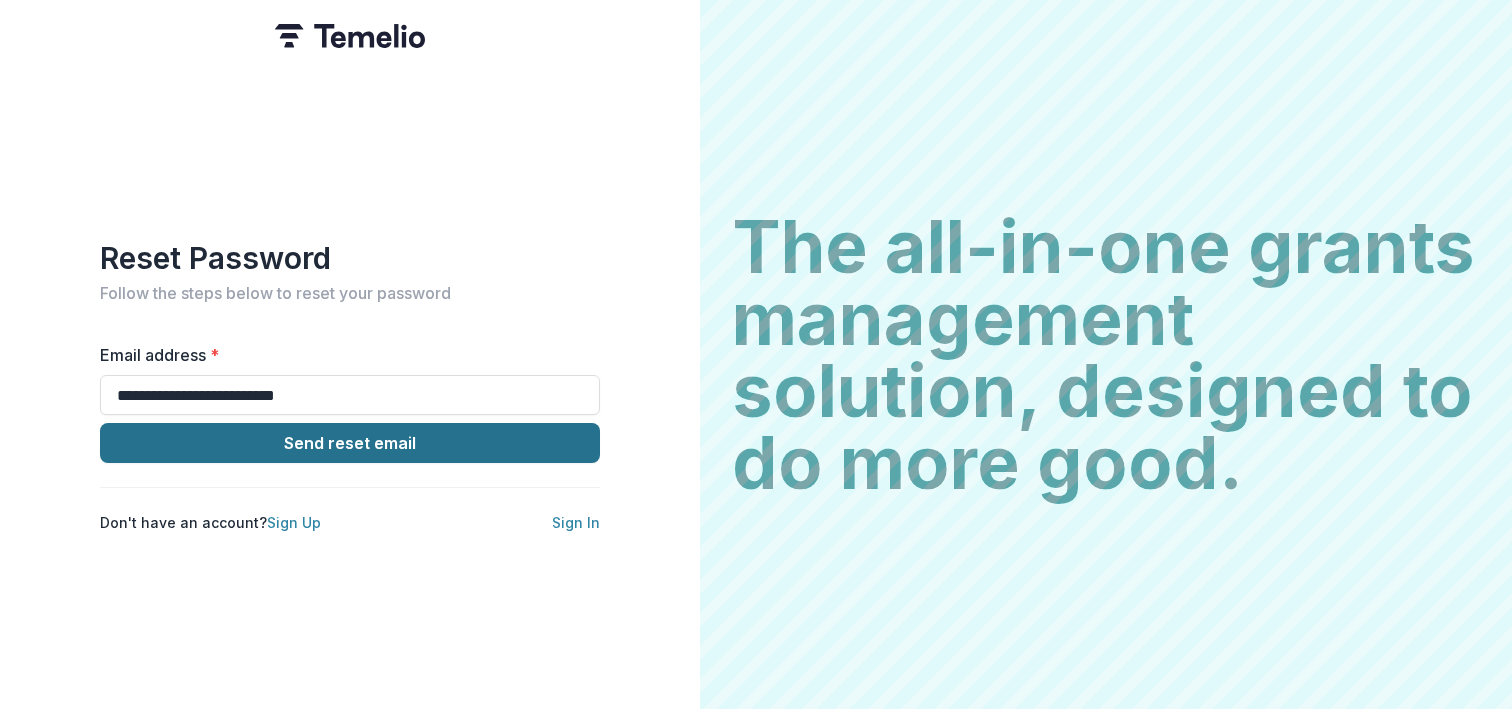 click on "Send reset email" at bounding box center [350, 443] 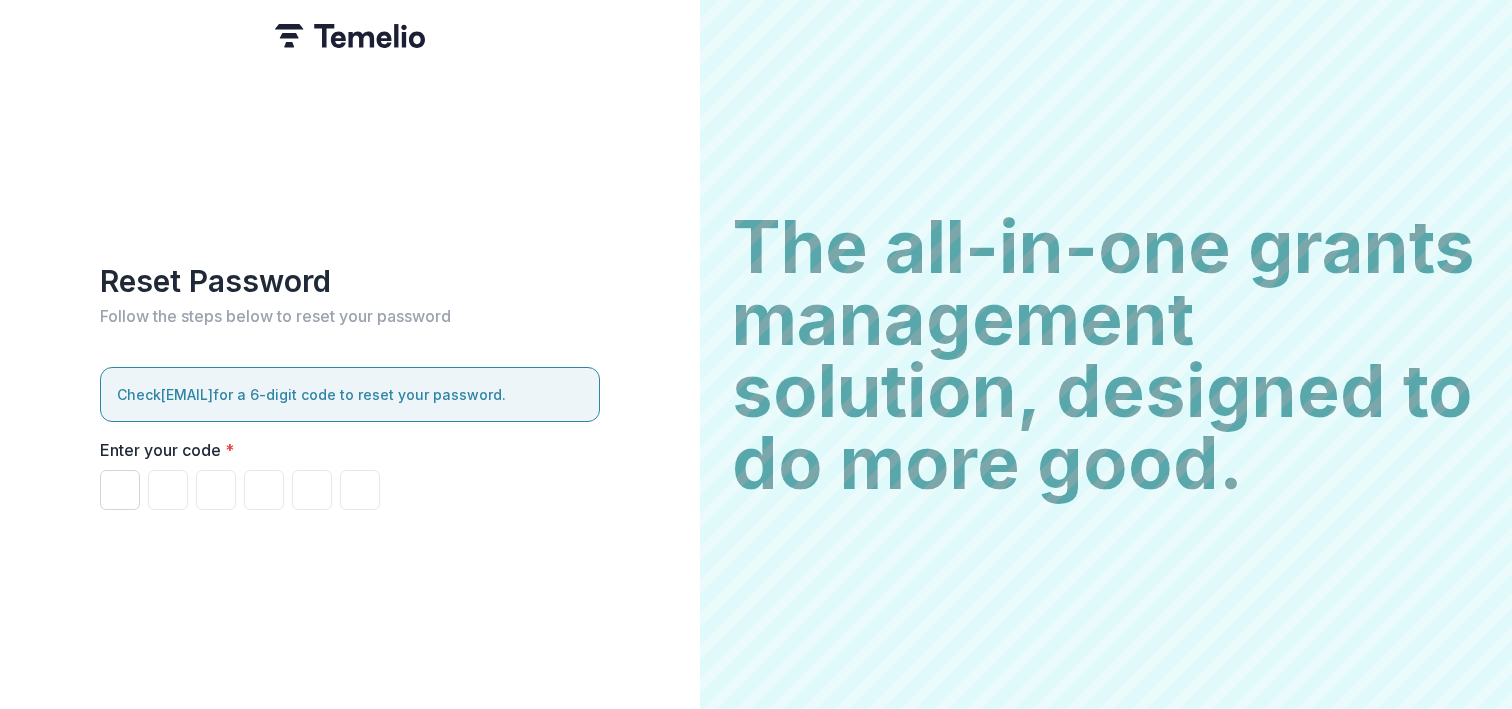 type on "*" 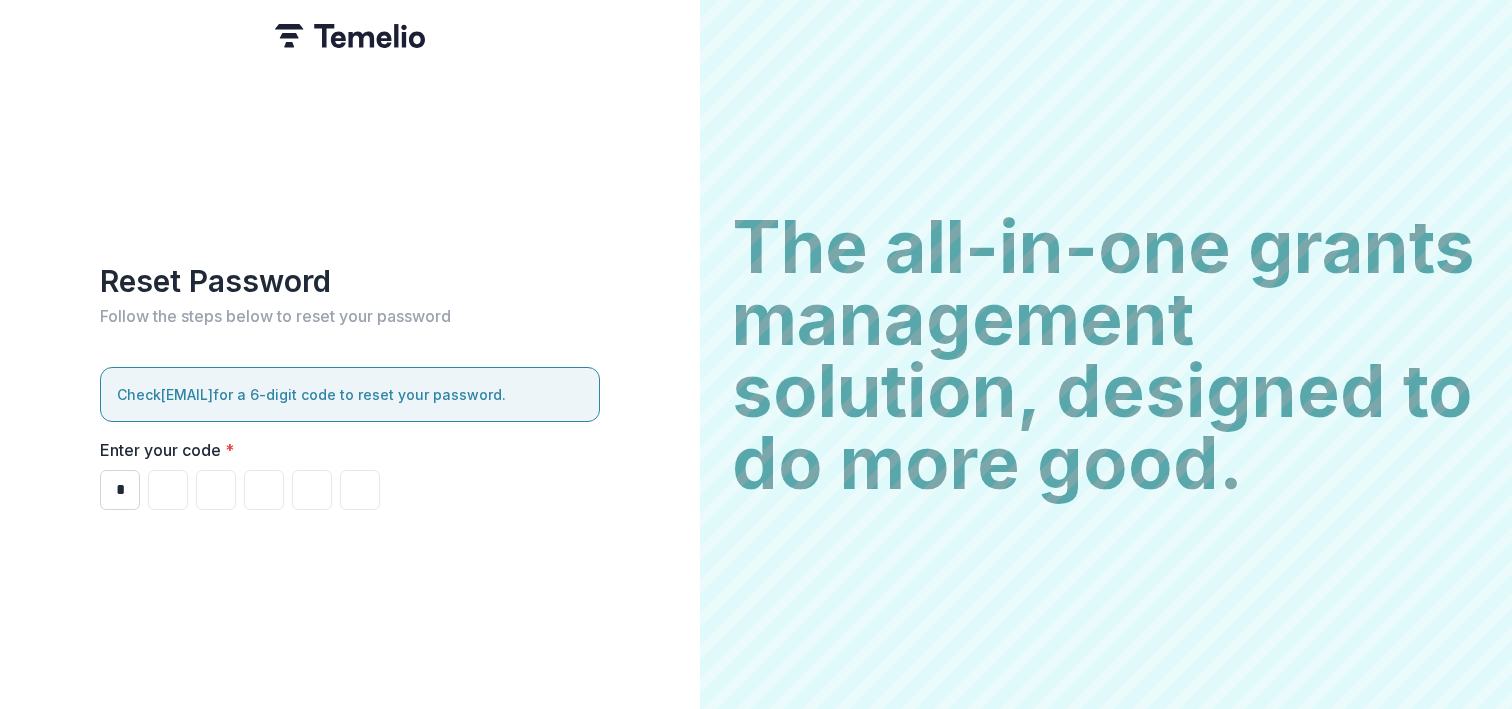 type on "*" 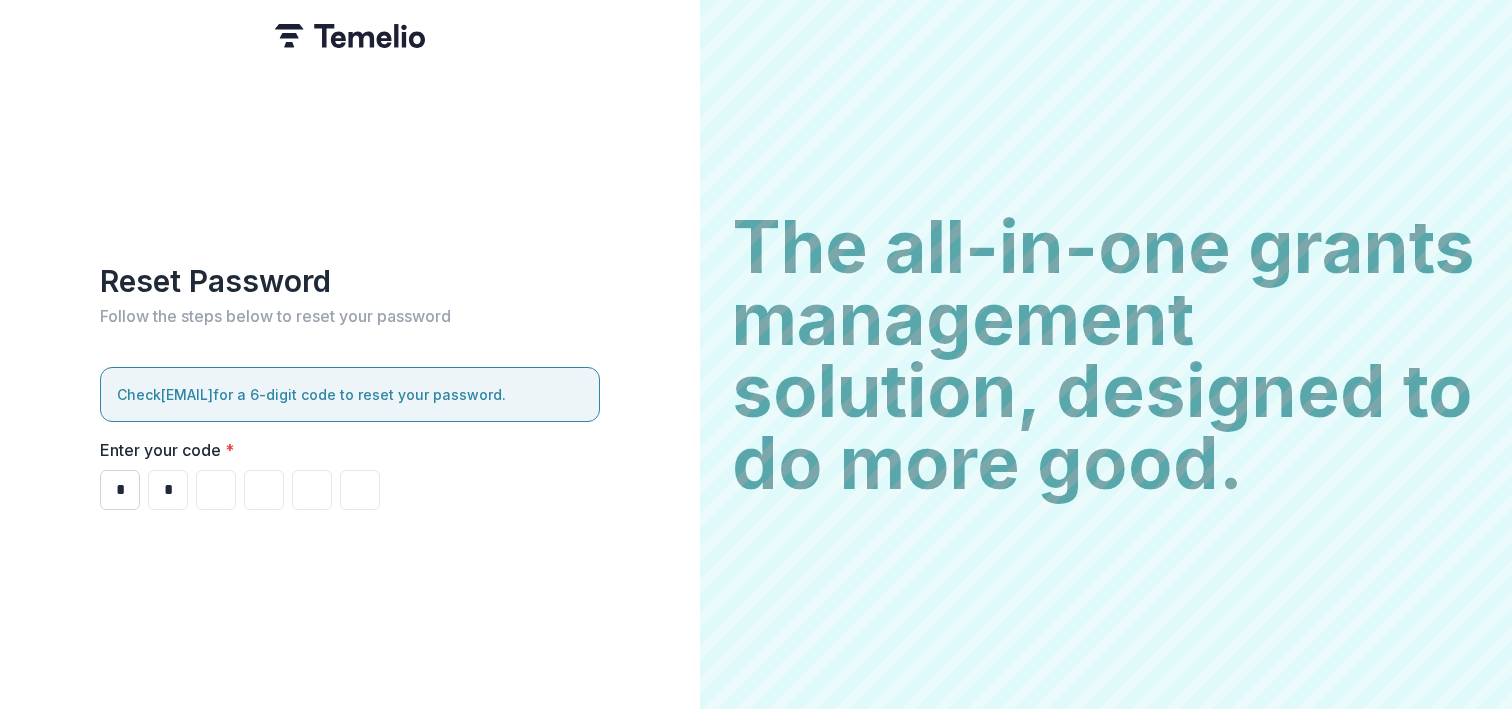type on "*" 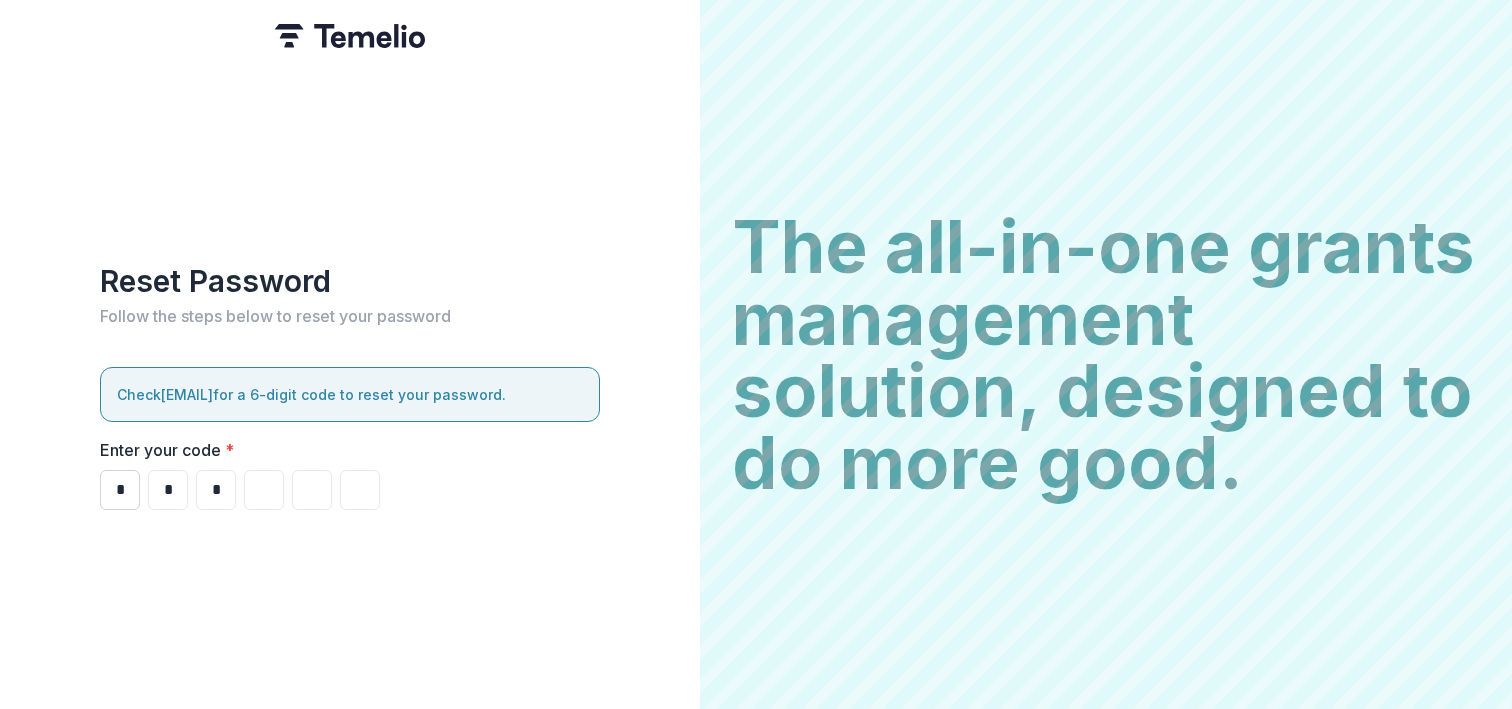 type on "*" 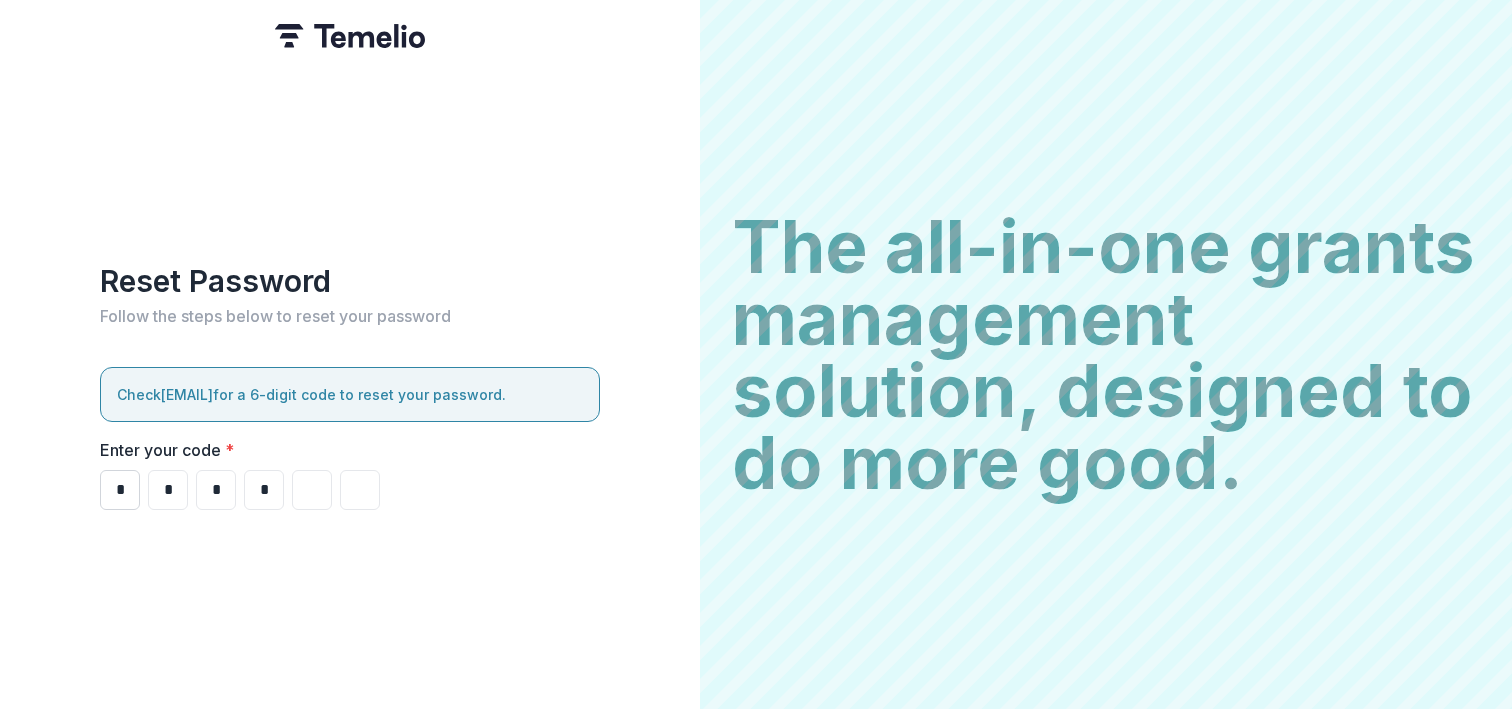 type on "*" 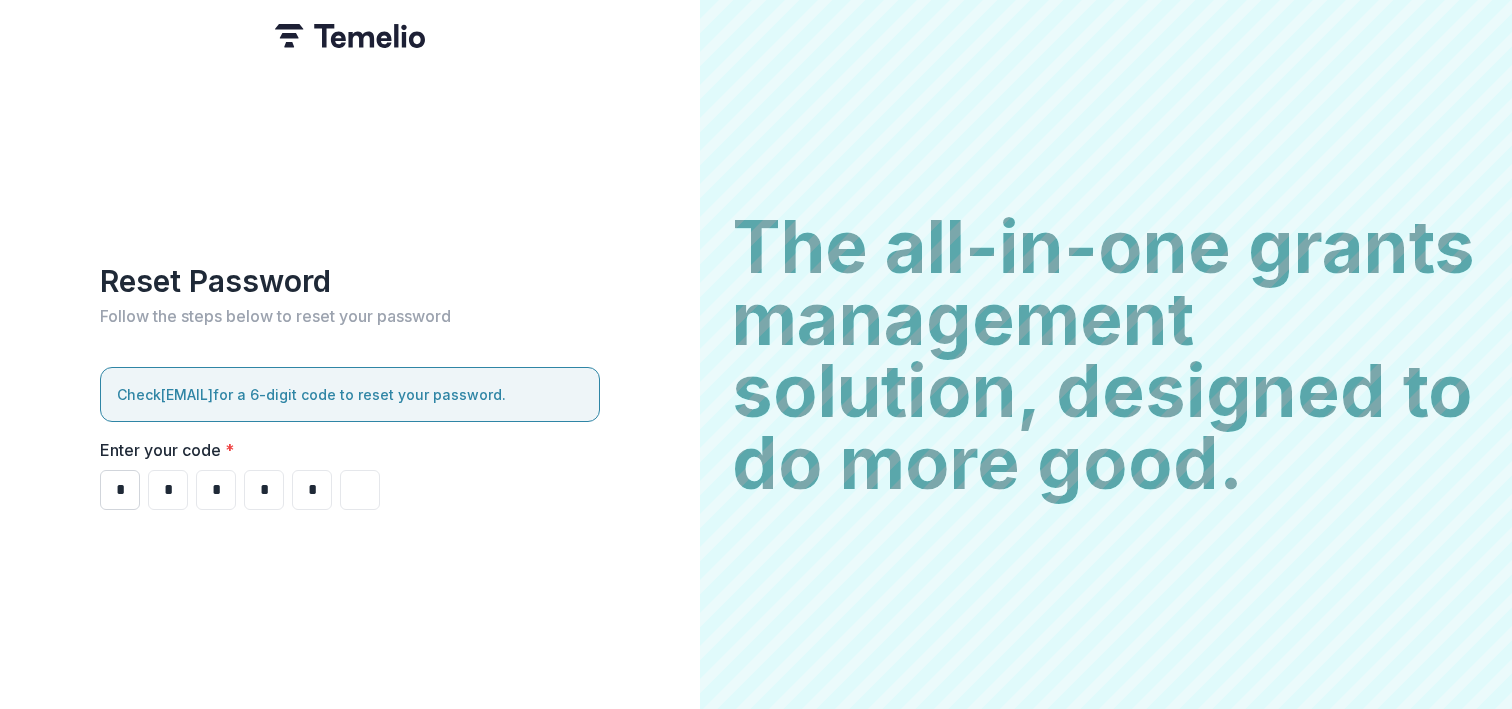 type on "*" 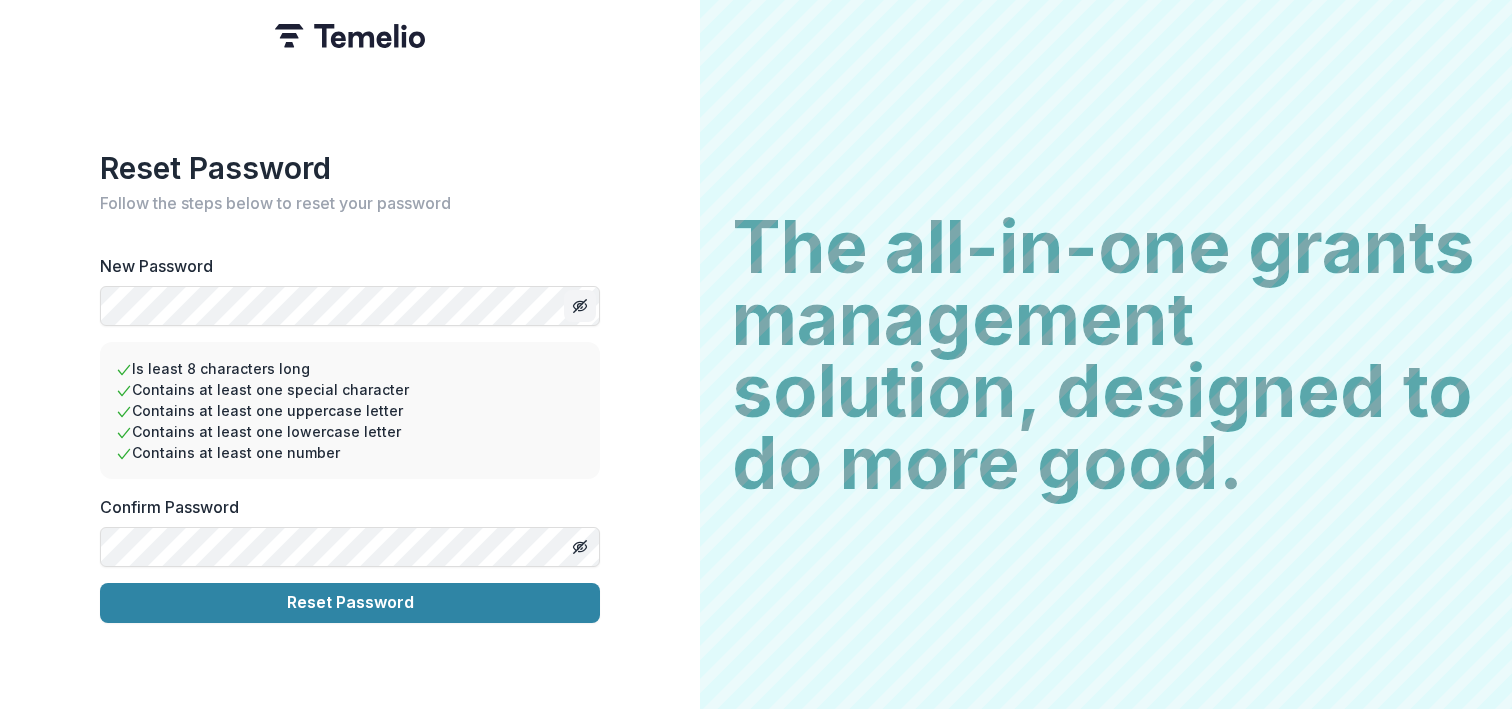 click 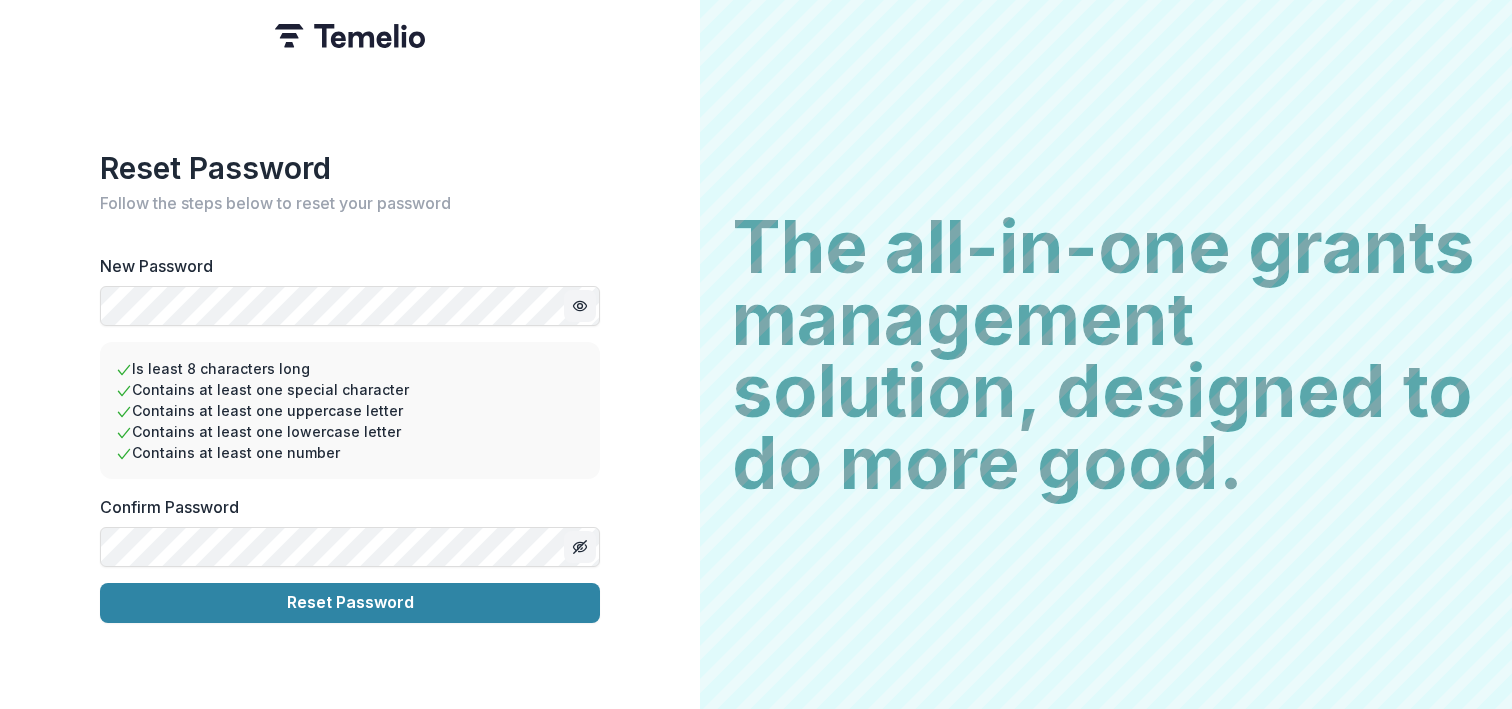 click 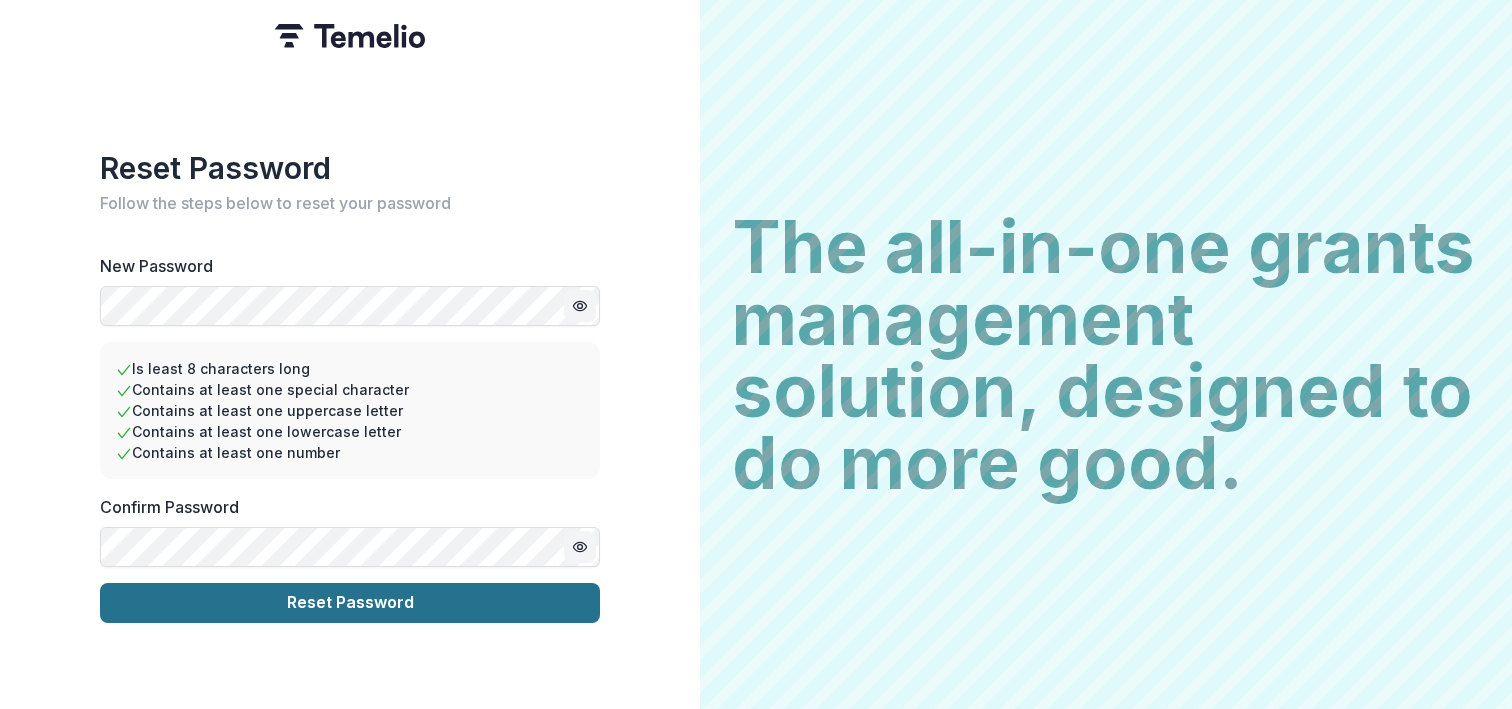 click on "Reset Password" at bounding box center [350, 603] 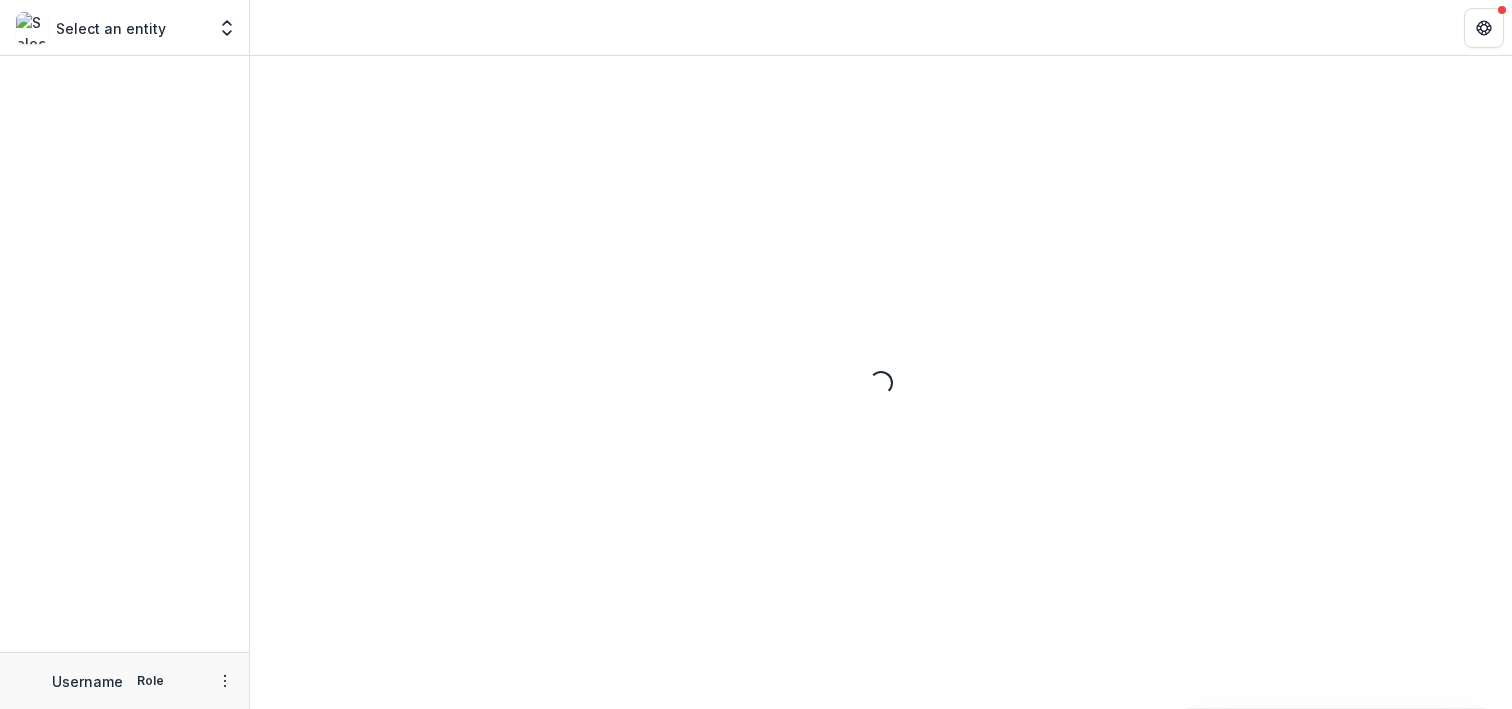 scroll, scrollTop: 0, scrollLeft: 0, axis: both 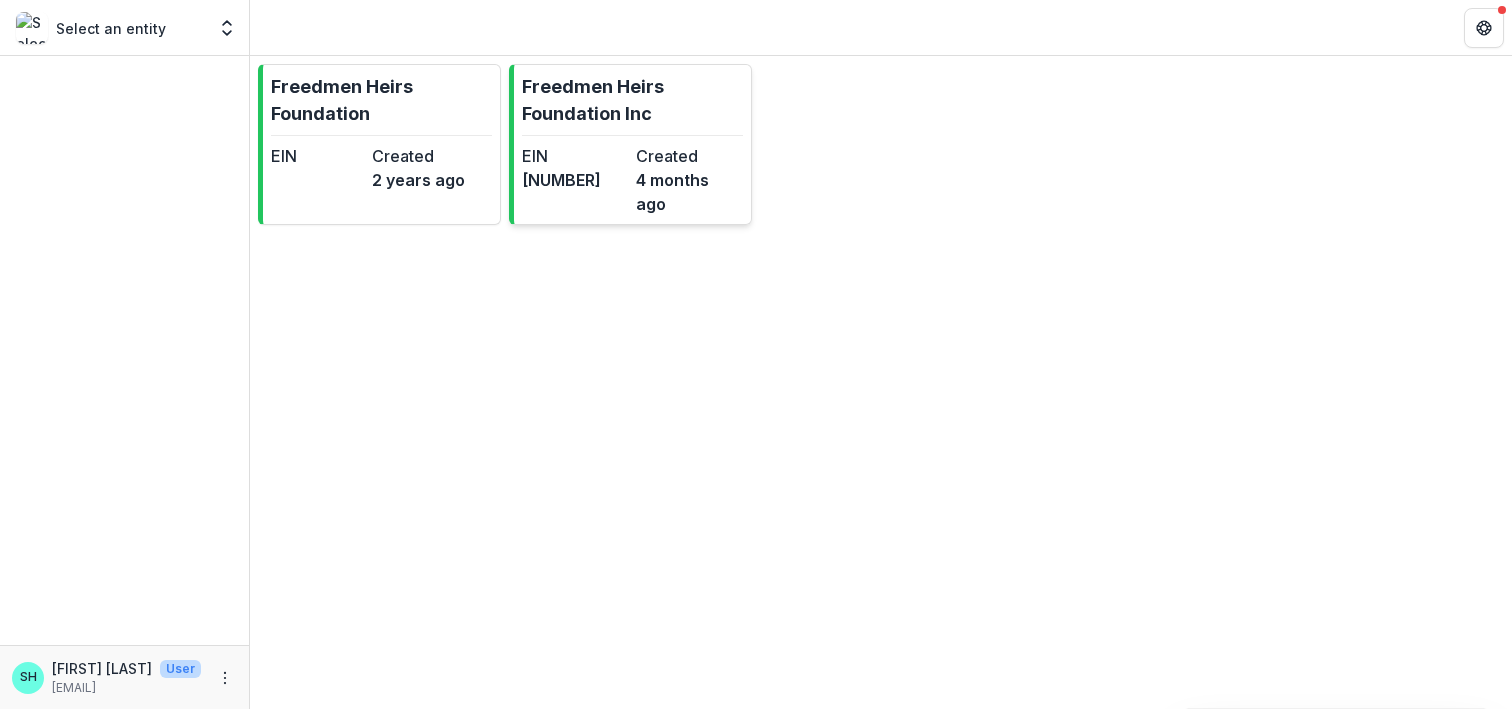click on "Freedmen Heirs Foundation Inc" at bounding box center [632, 100] 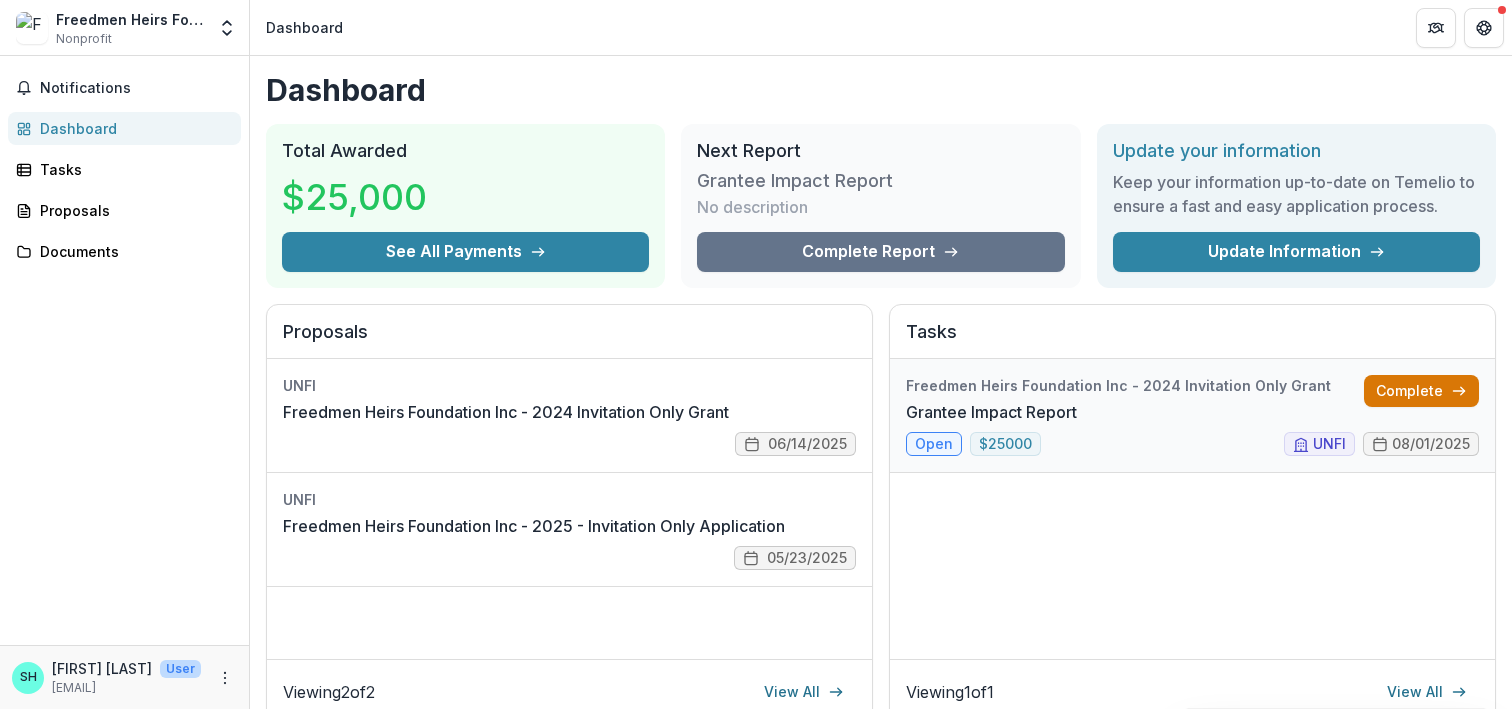 click on "Complete" at bounding box center [1421, 391] 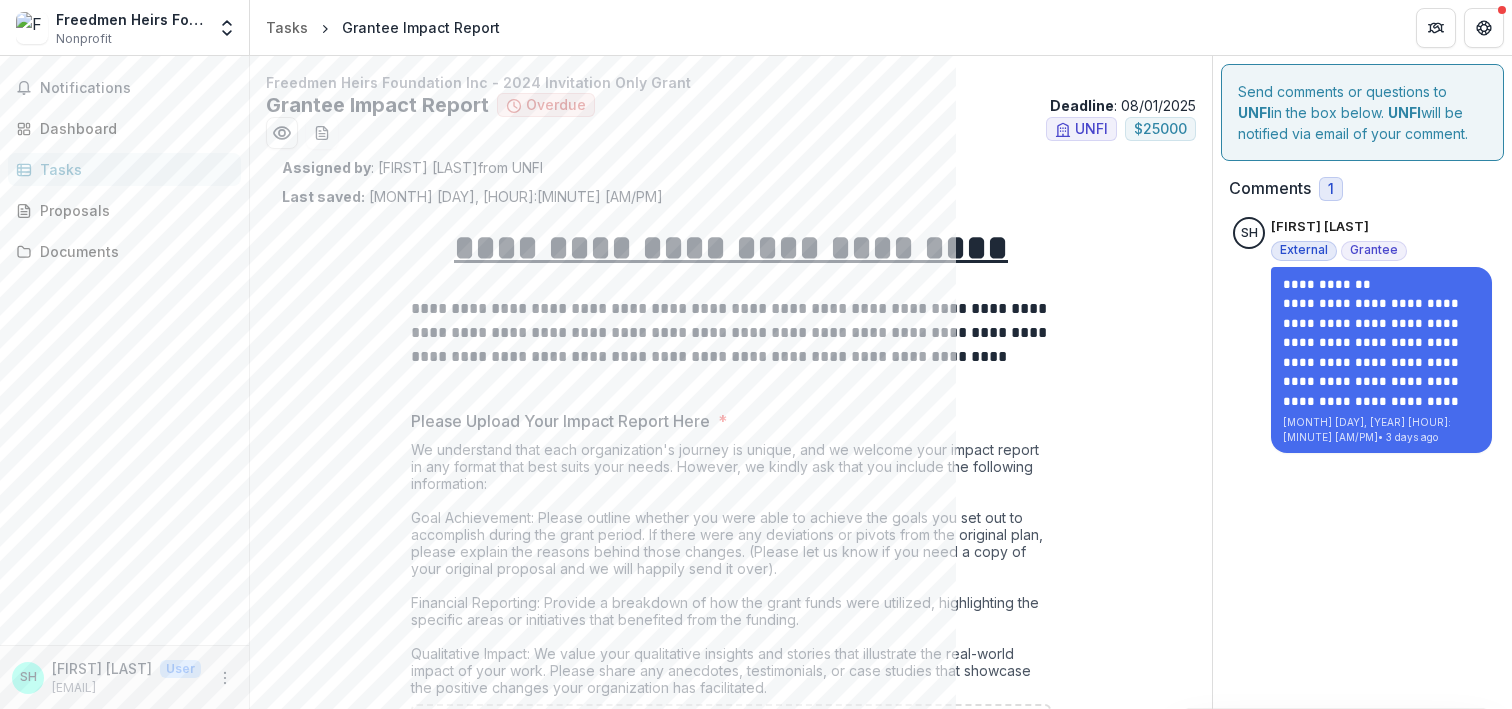 click on "1" at bounding box center [1331, 189] 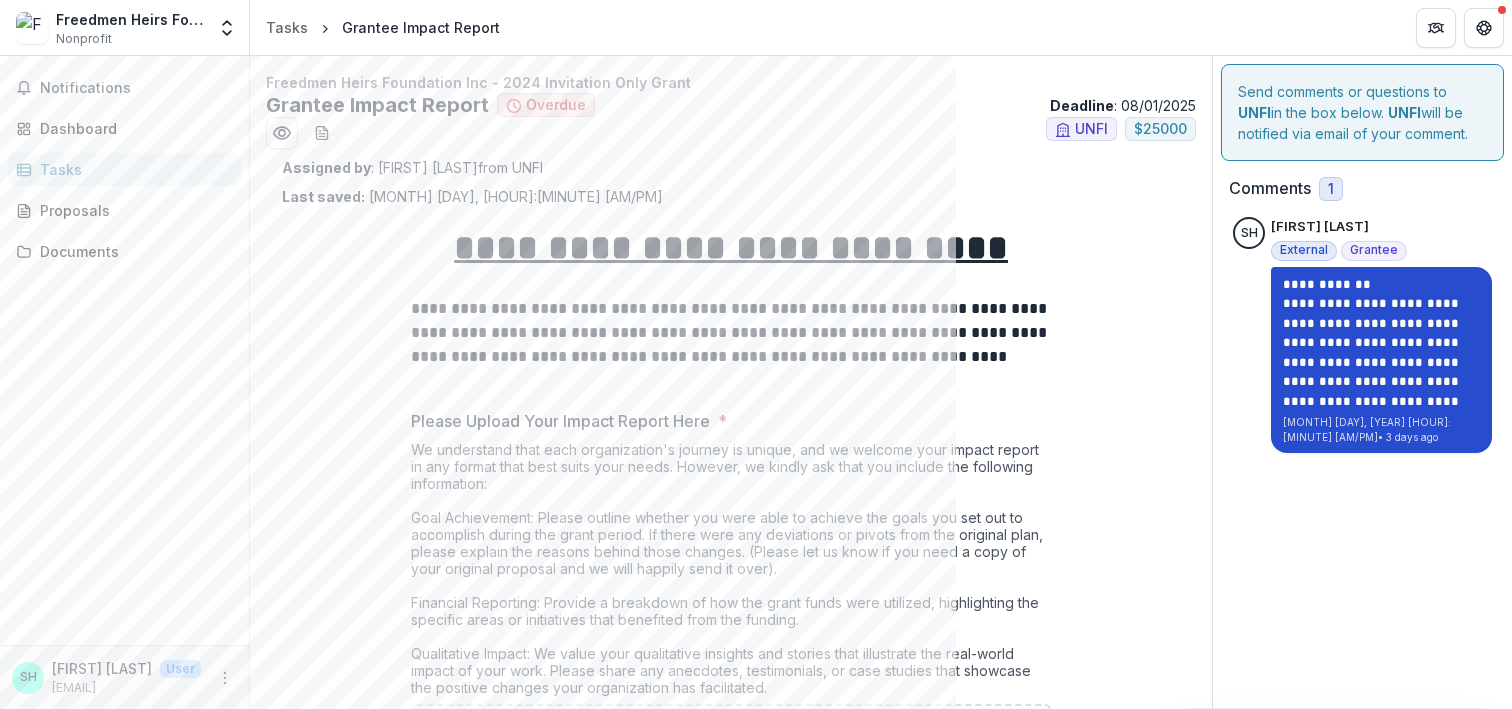 click on "**********" at bounding box center (1381, 352) 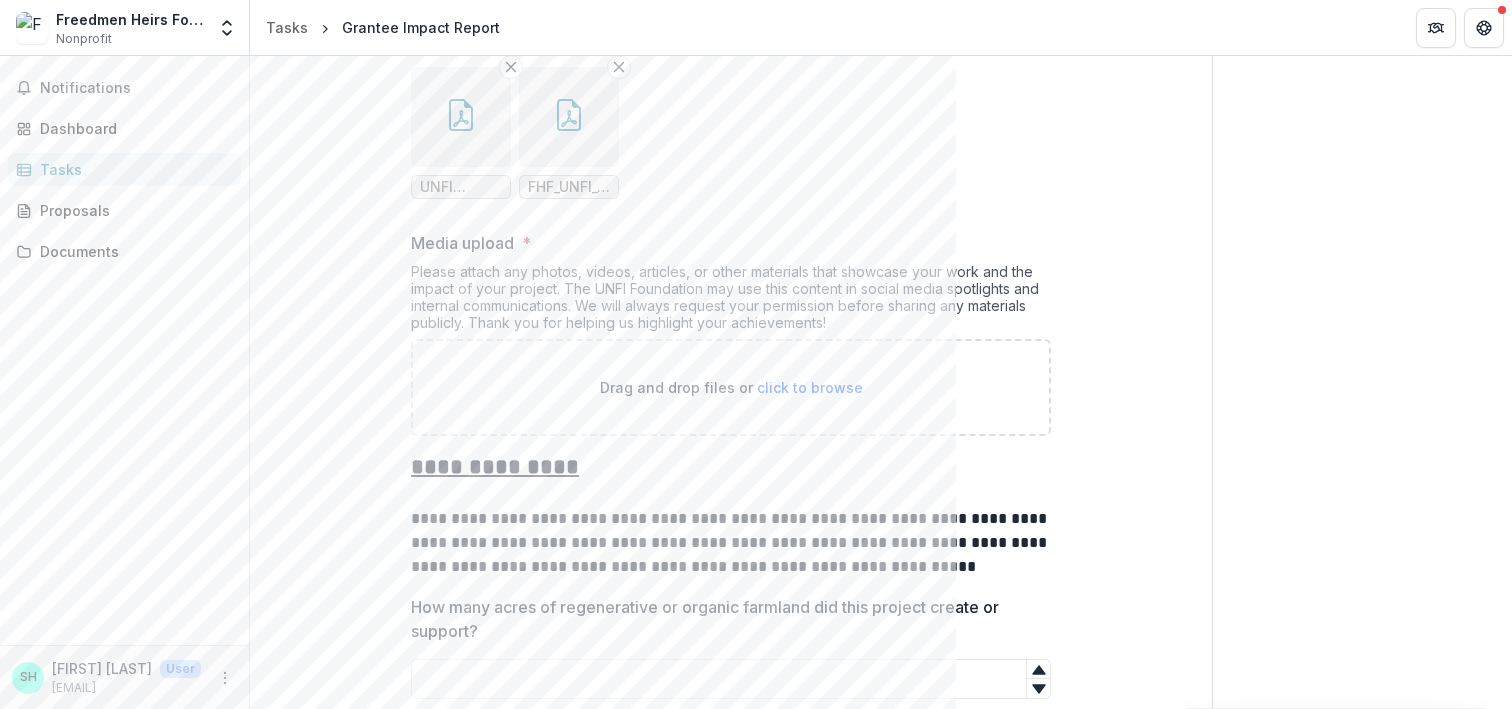 scroll, scrollTop: 733, scrollLeft: 0, axis: vertical 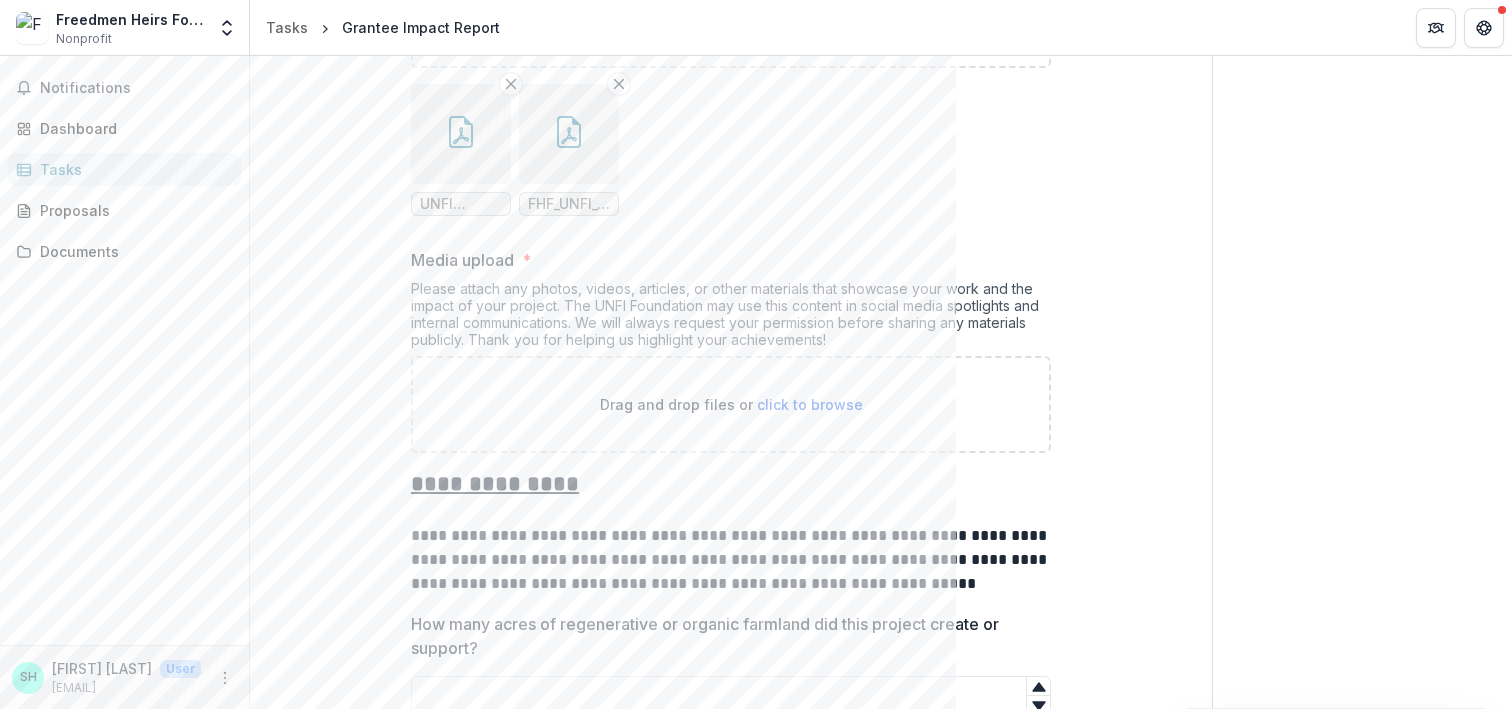 click on "click to browse" at bounding box center (810, 404) 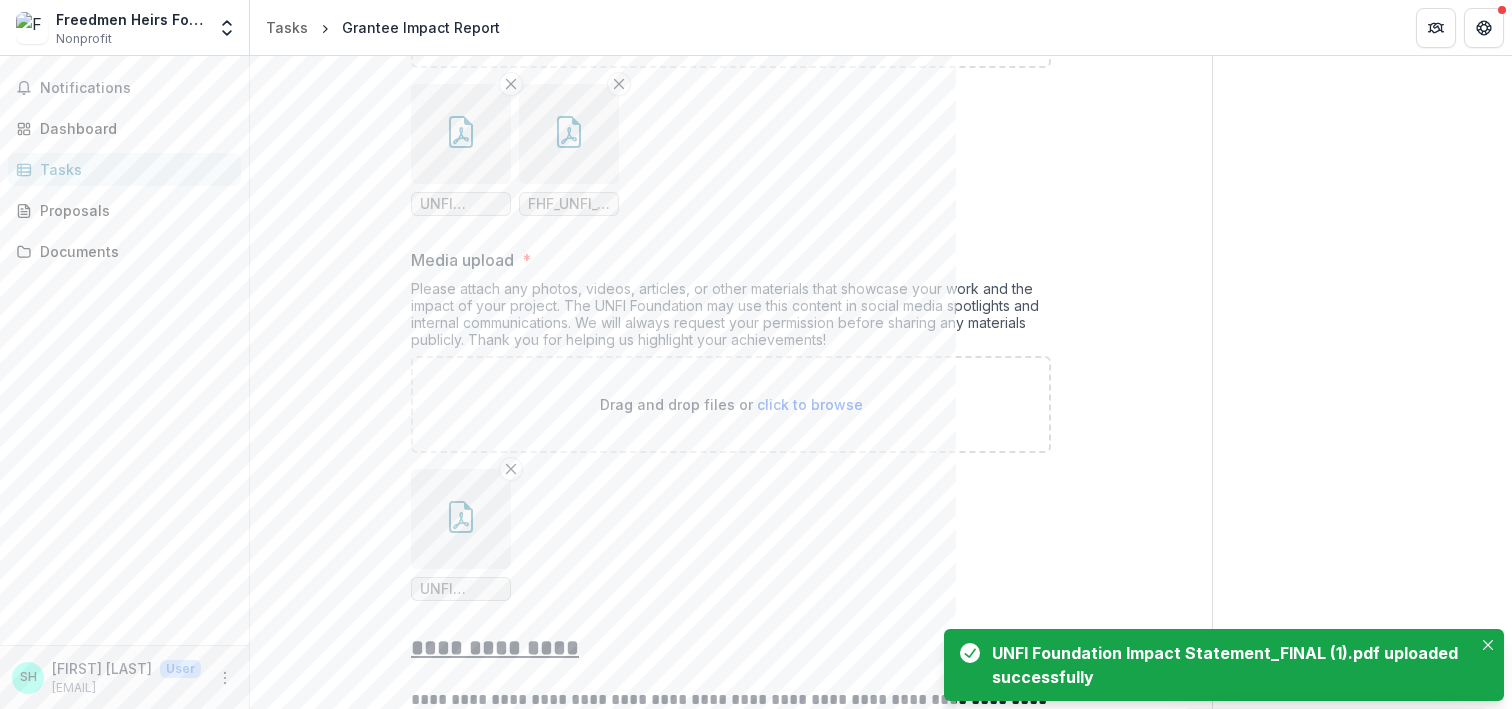 click 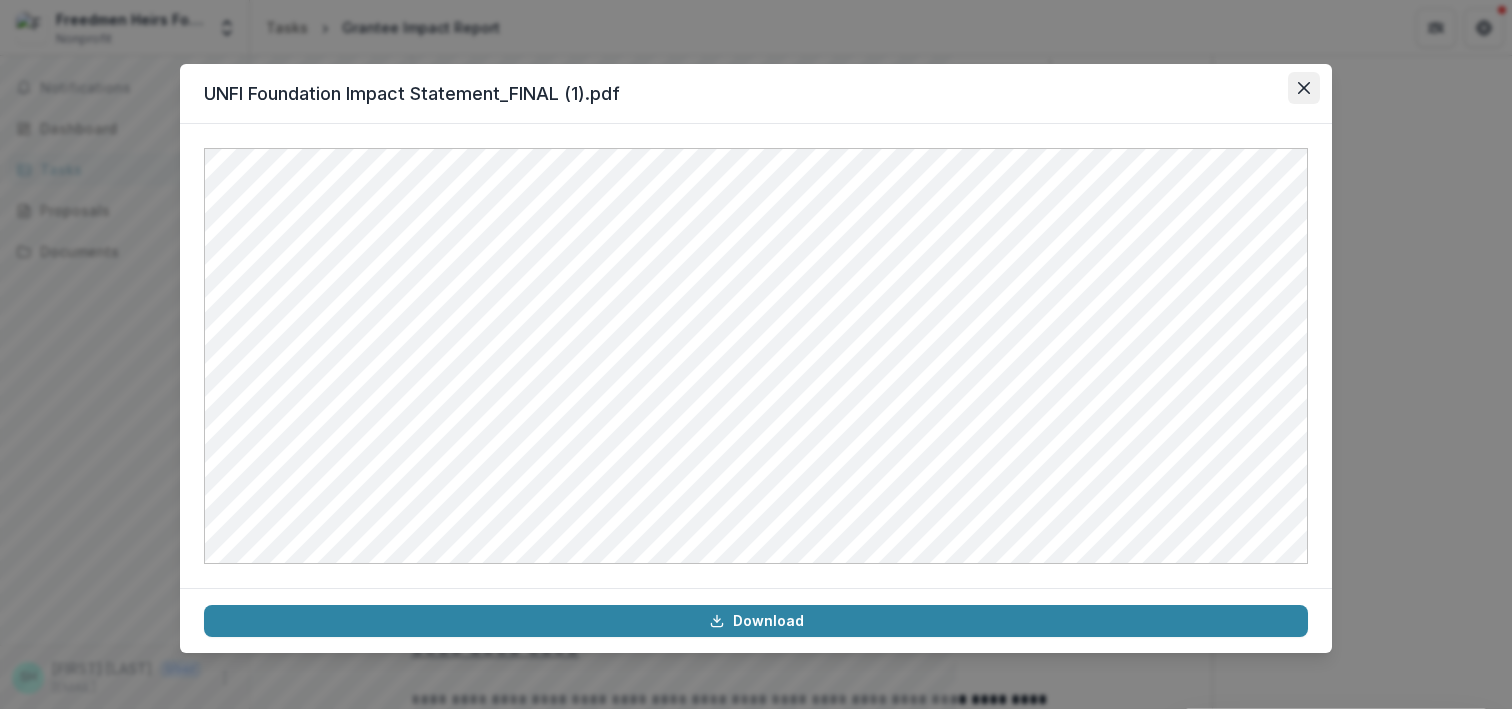 click 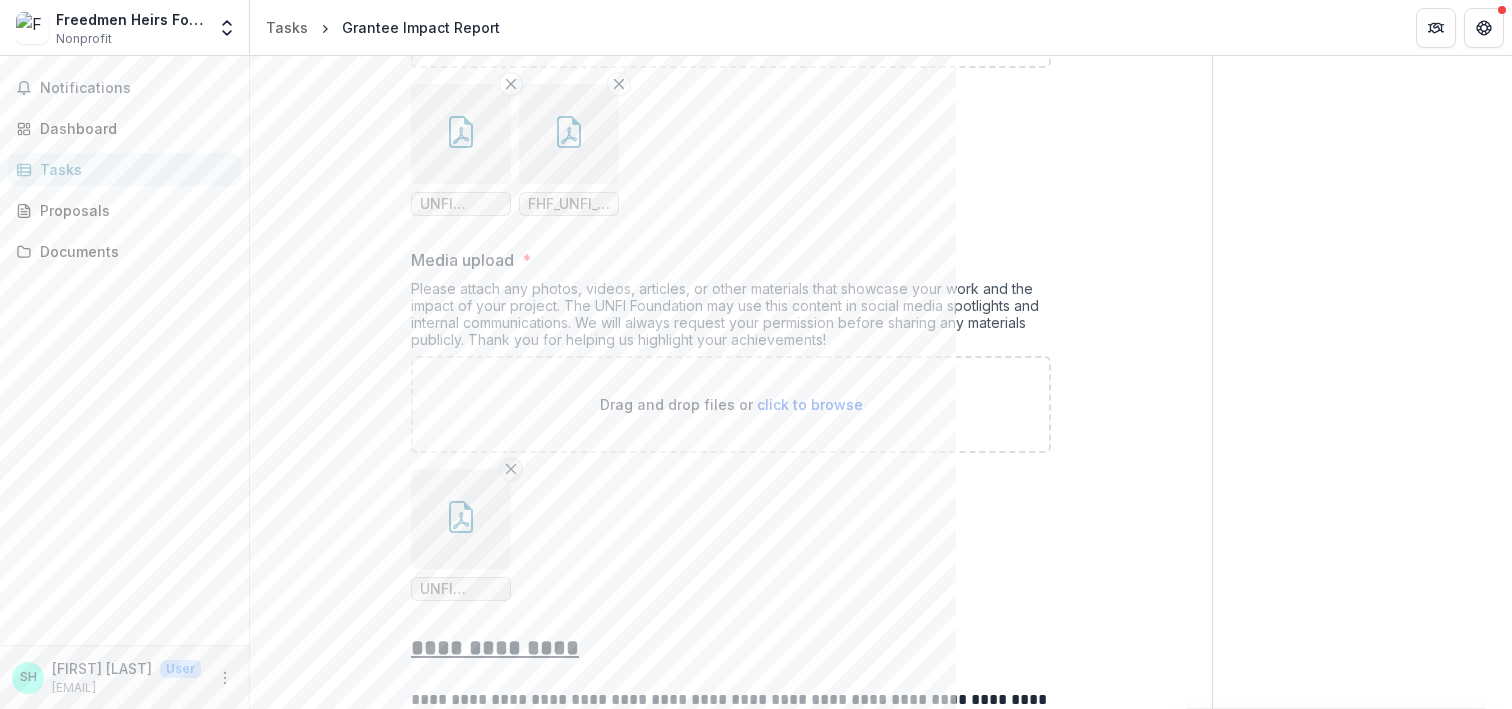 click 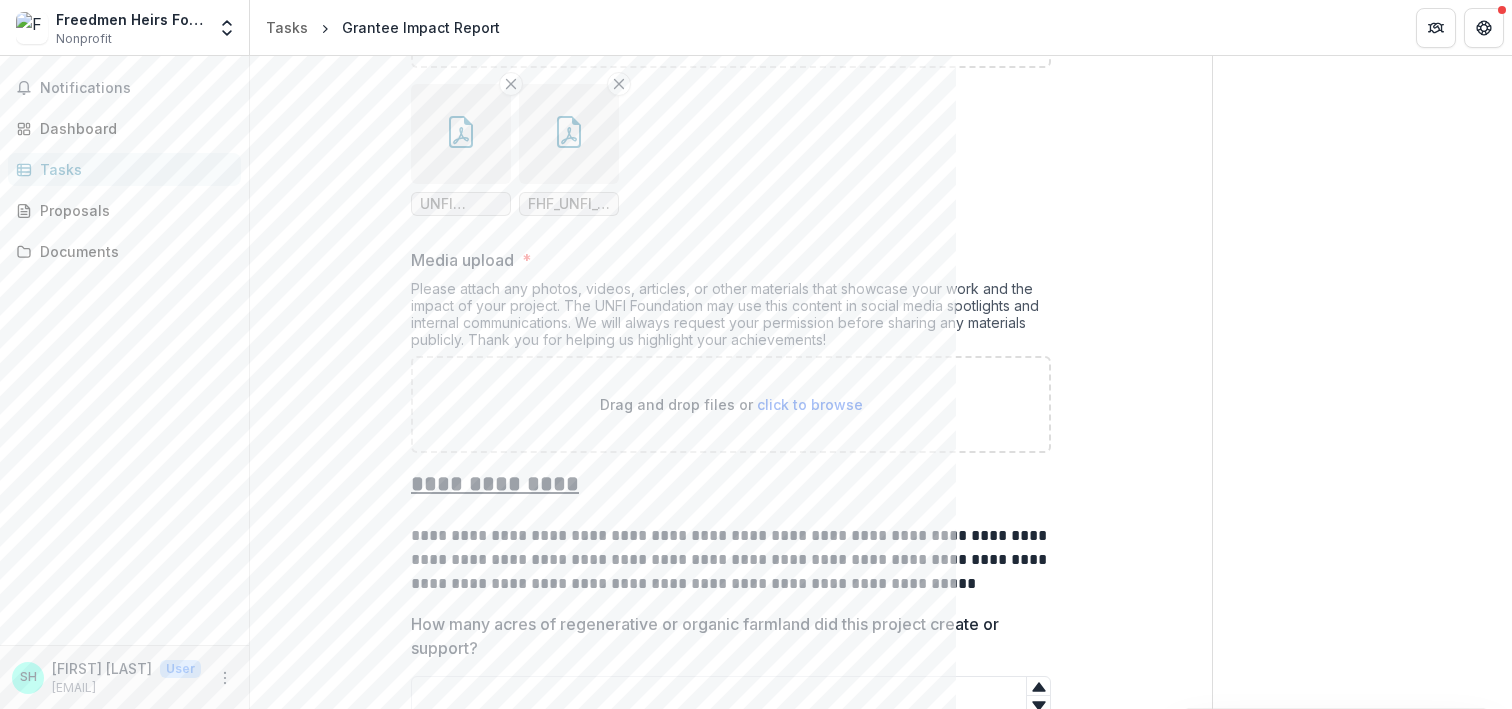 click on "click to browse" at bounding box center (810, 404) 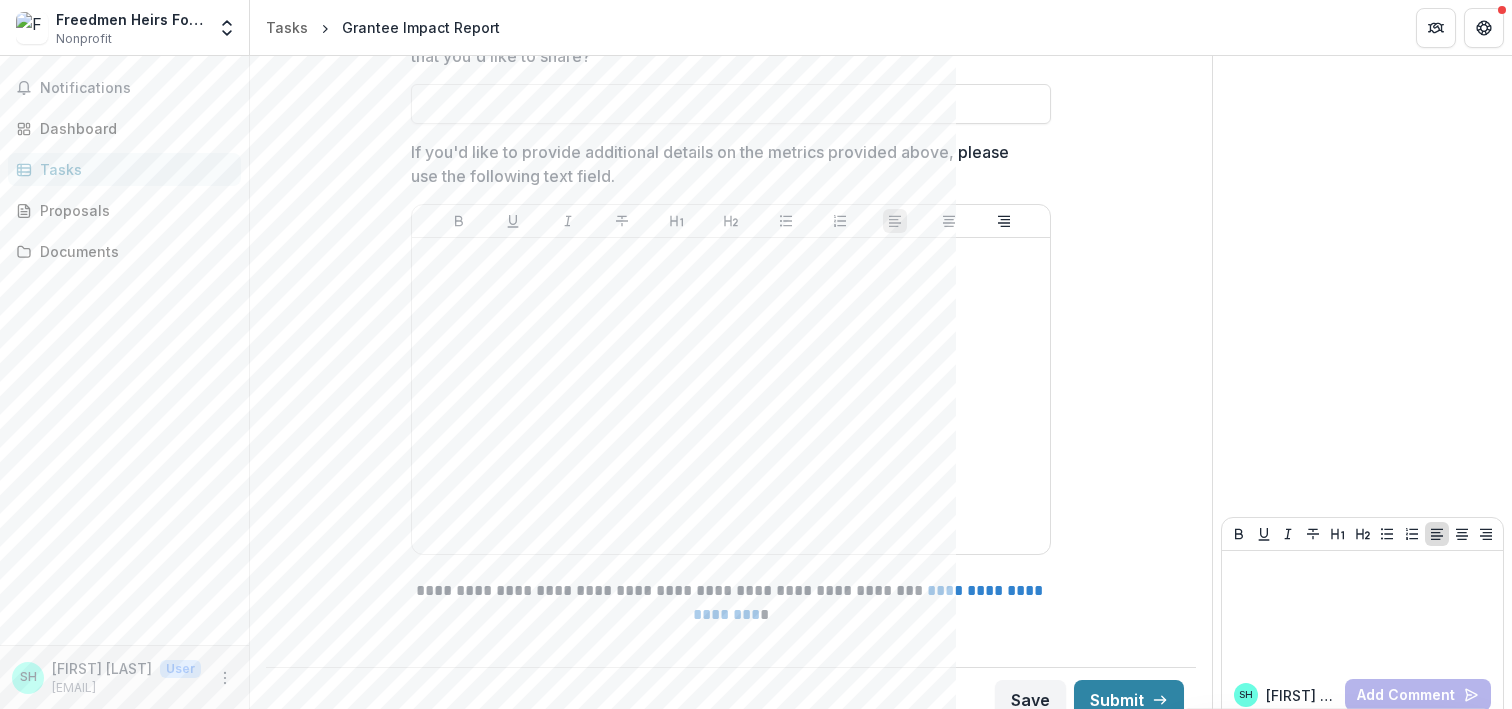scroll, scrollTop: 2634, scrollLeft: 0, axis: vertical 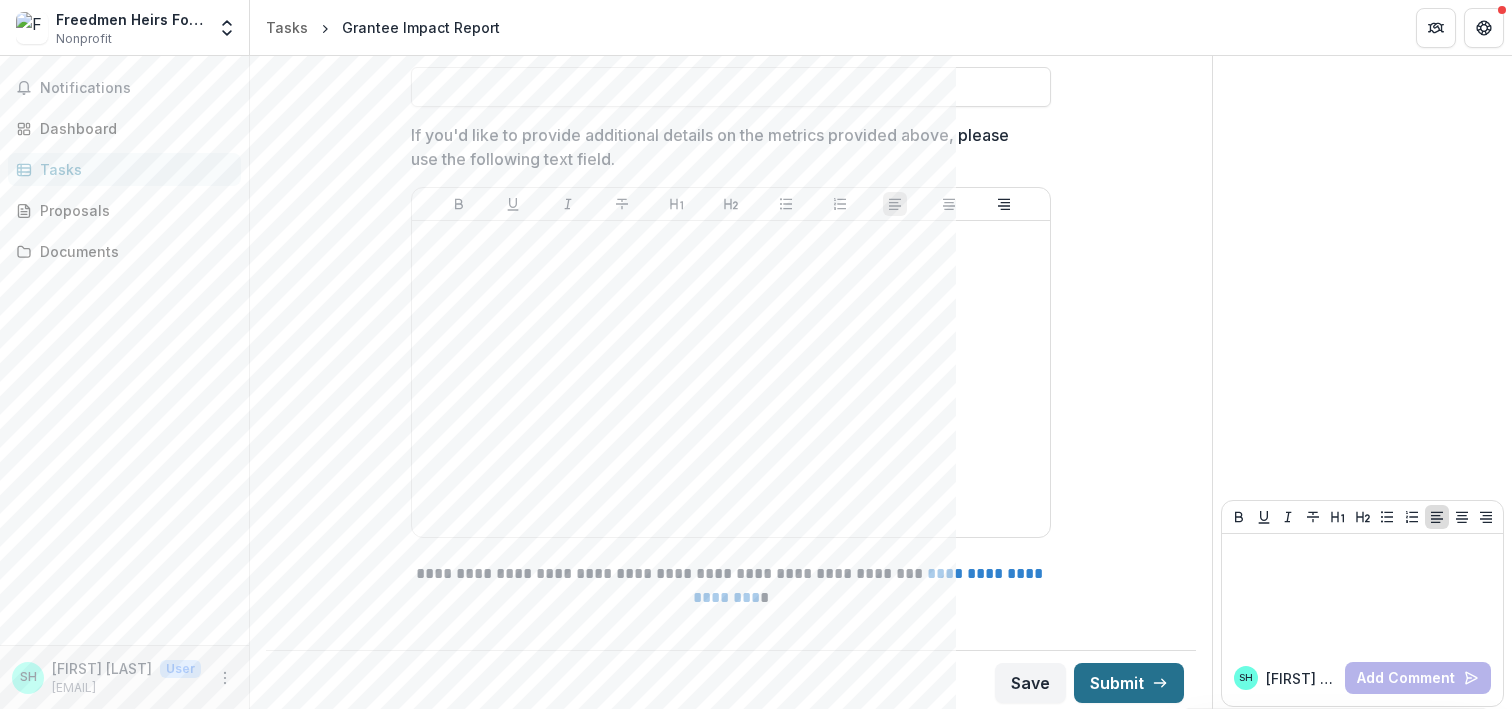 click on "Submit" at bounding box center [1129, 683] 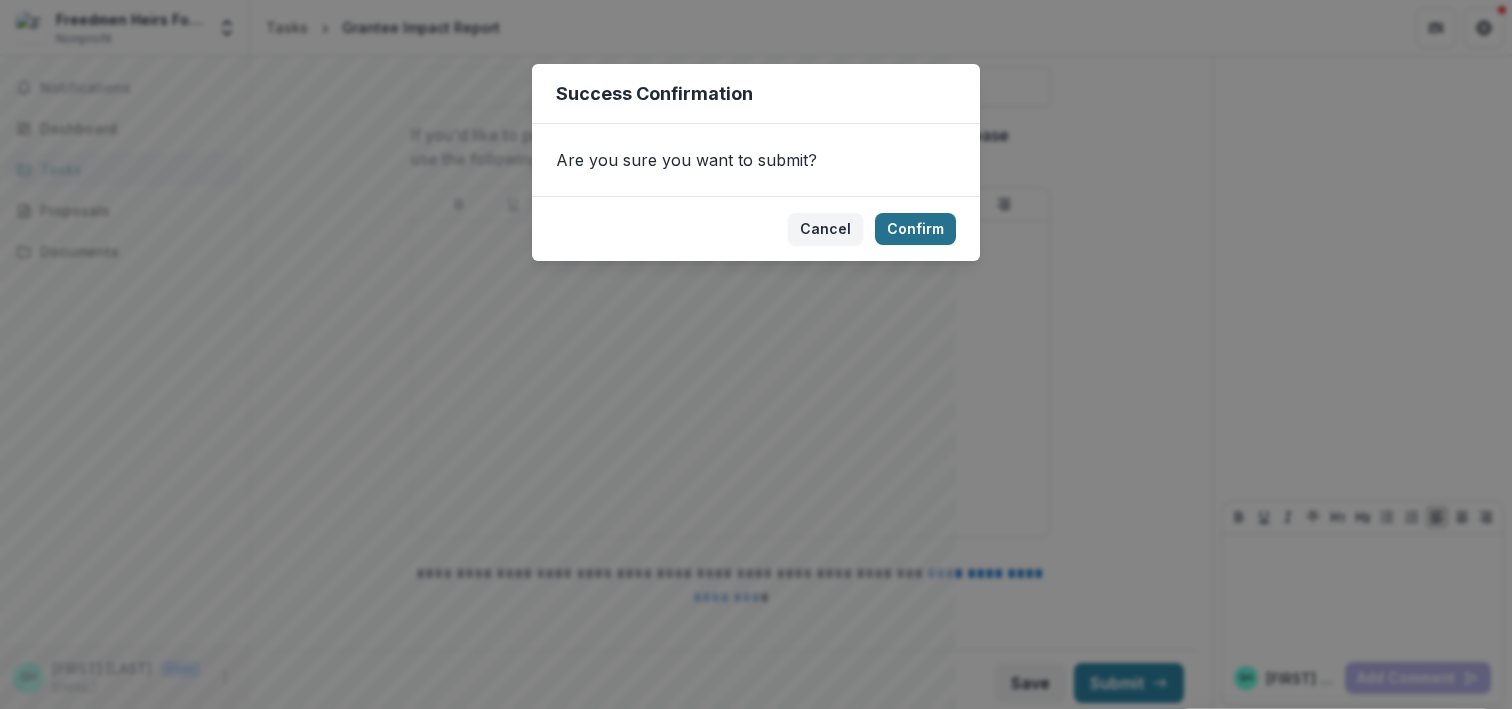 click on "Confirm" at bounding box center (915, 229) 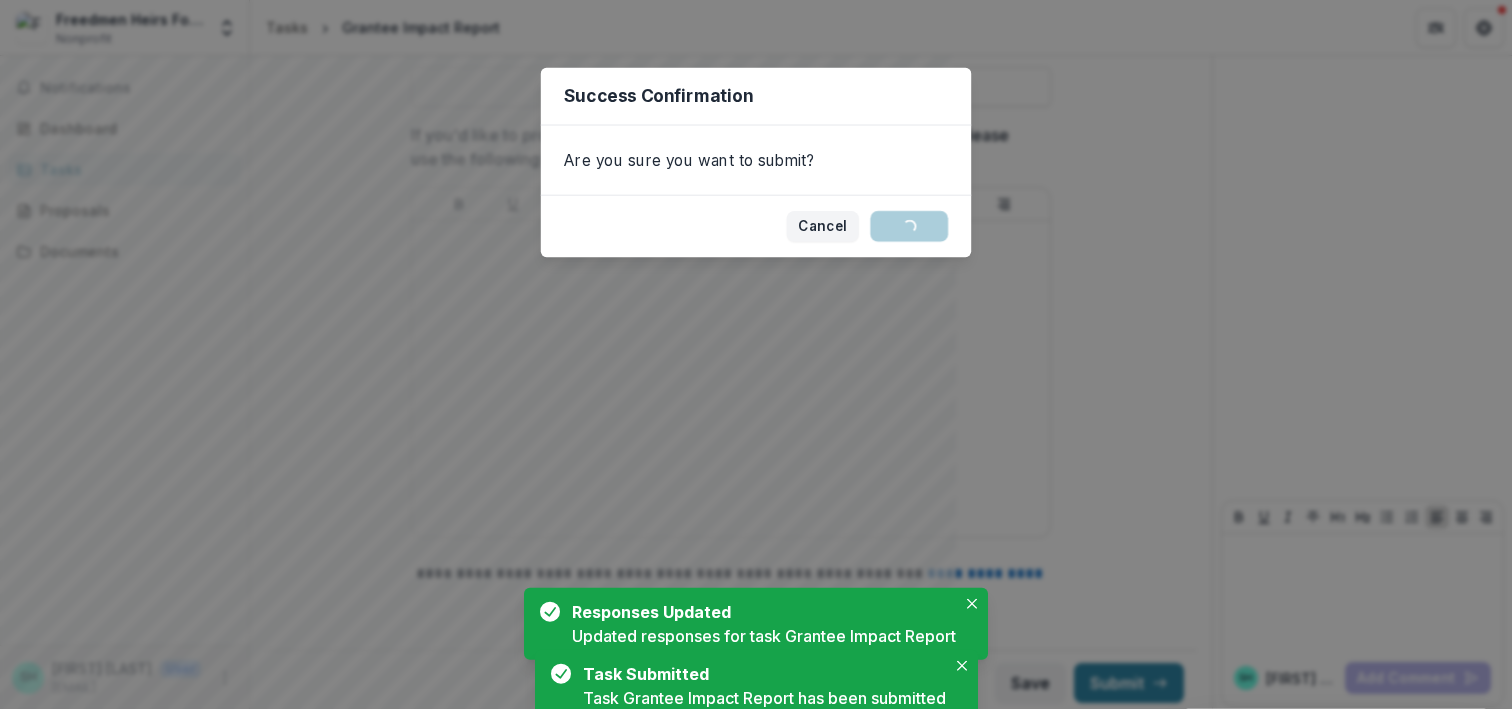 scroll, scrollTop: 0, scrollLeft: 0, axis: both 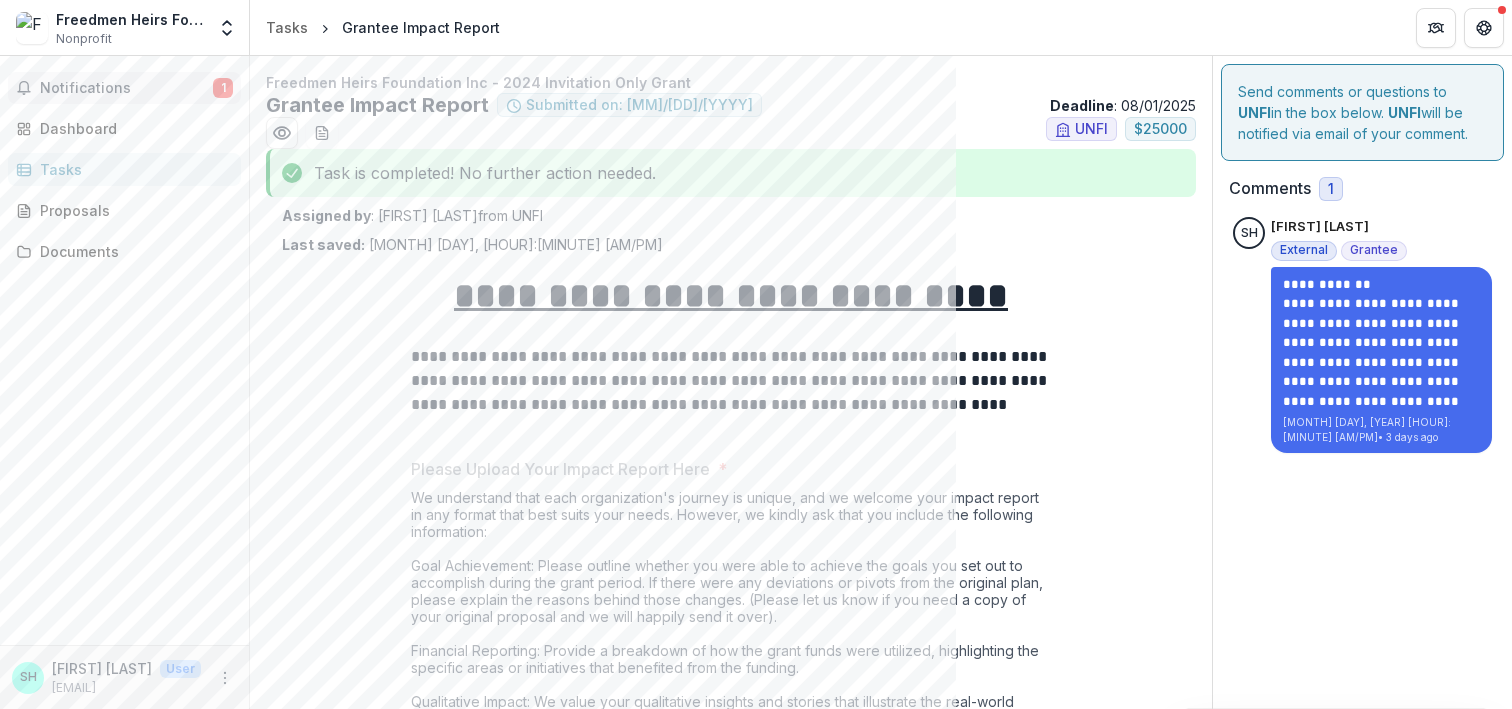 click on "Notifications" at bounding box center (126, 88) 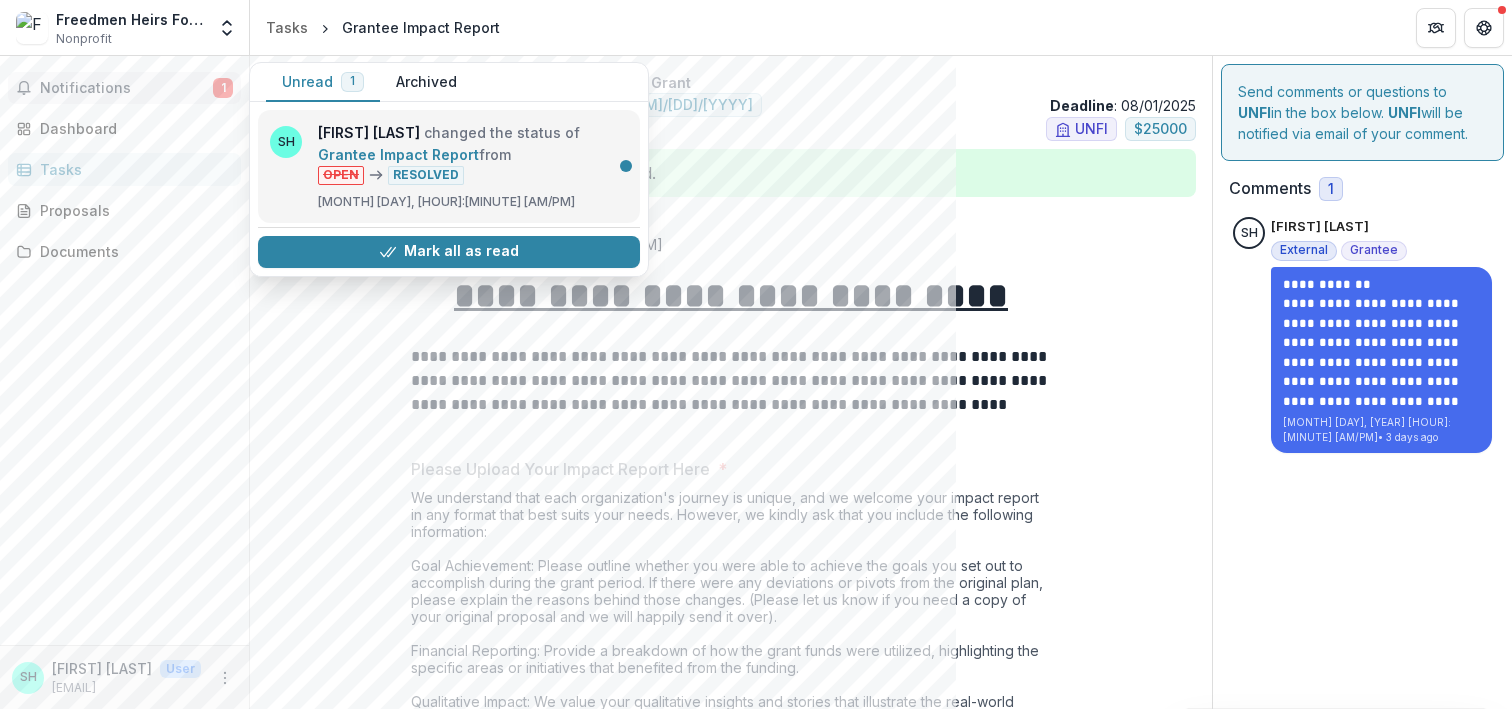 click on "Grantee Impact Report" at bounding box center [398, 154] 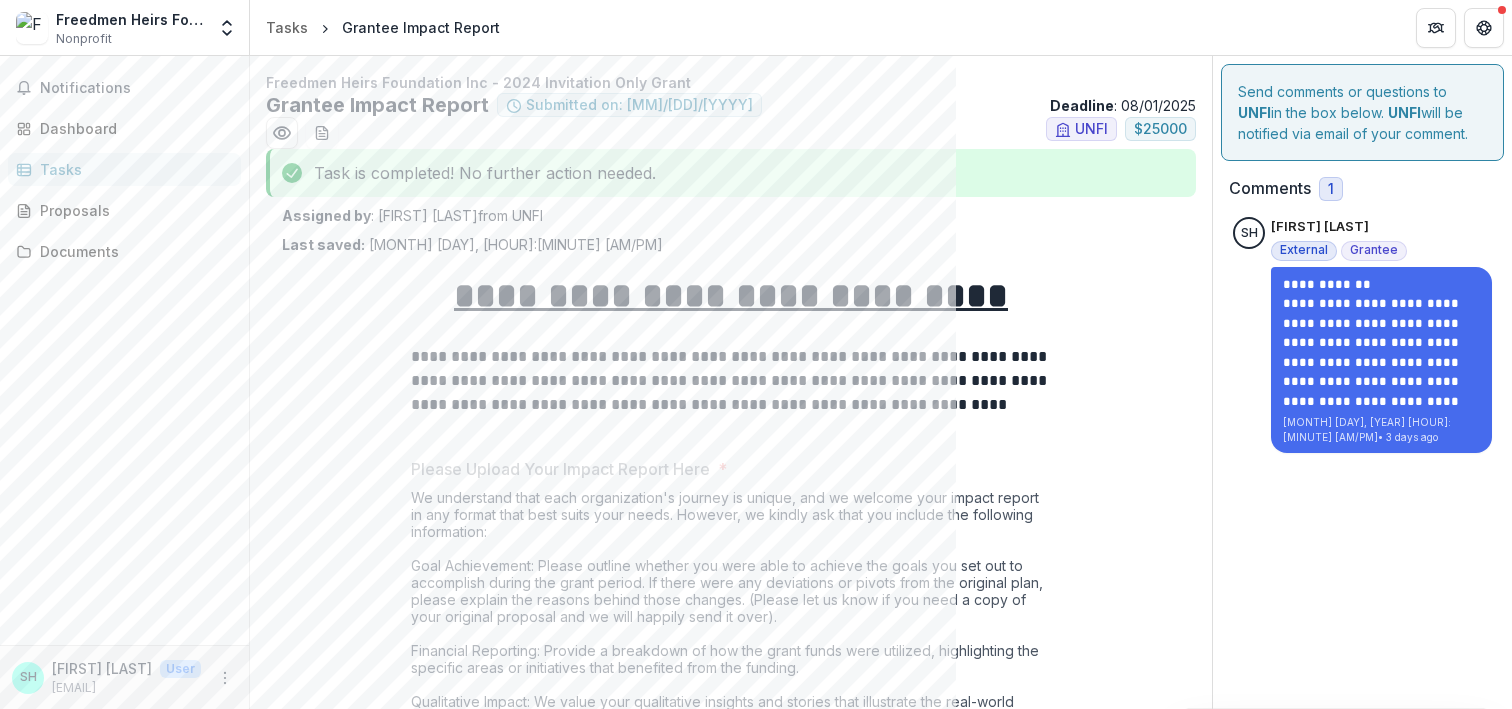 click on "Freedmen Heirs Foundation Inc" at bounding box center [130, 19] 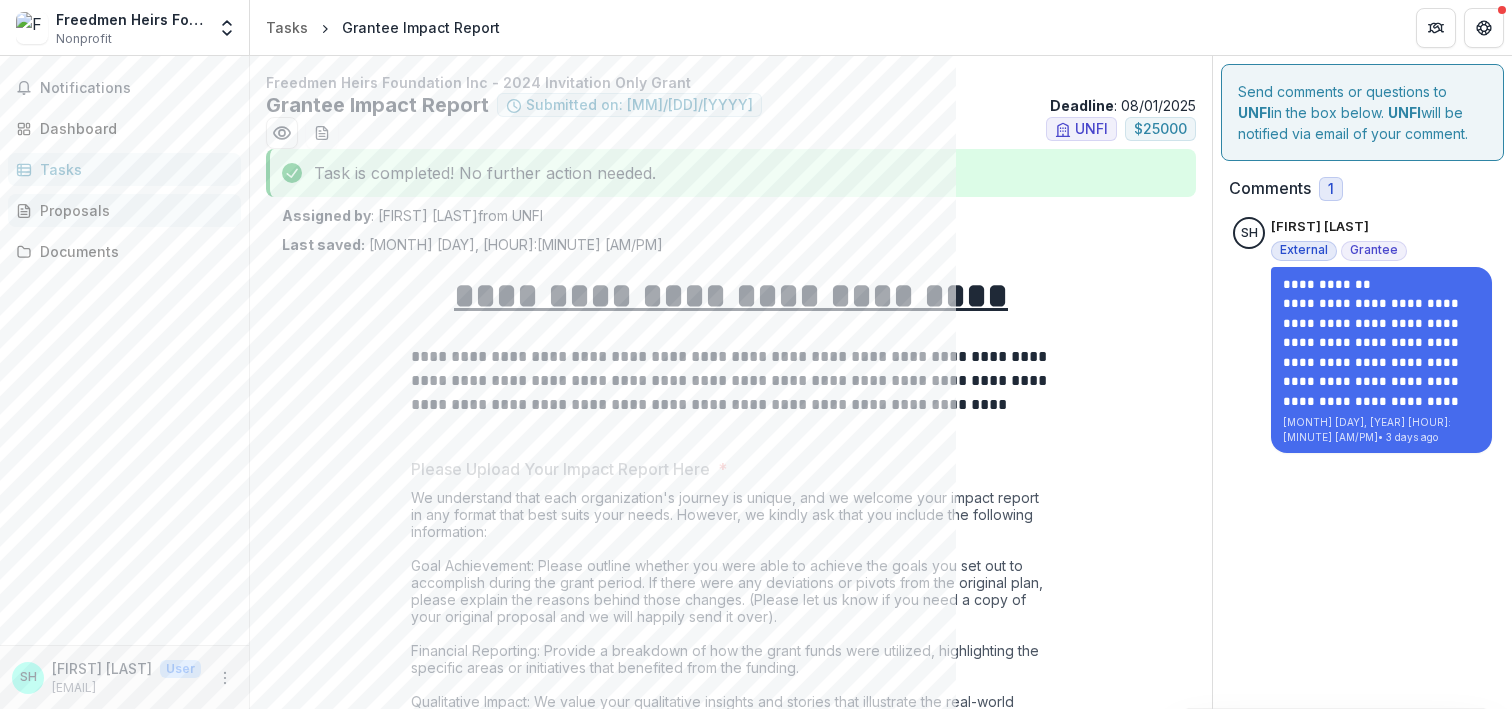 click on "Proposals" at bounding box center (132, 210) 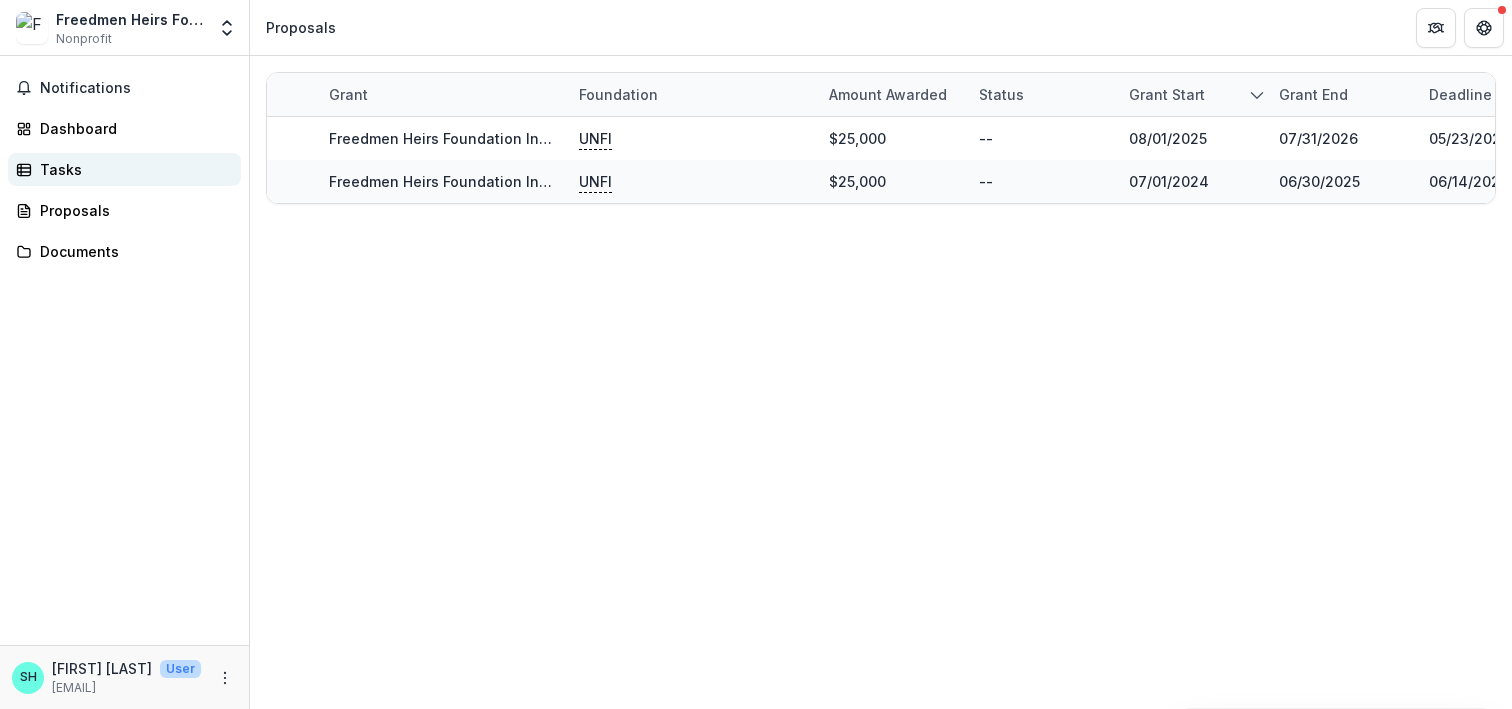 click on "Tasks" at bounding box center [132, 169] 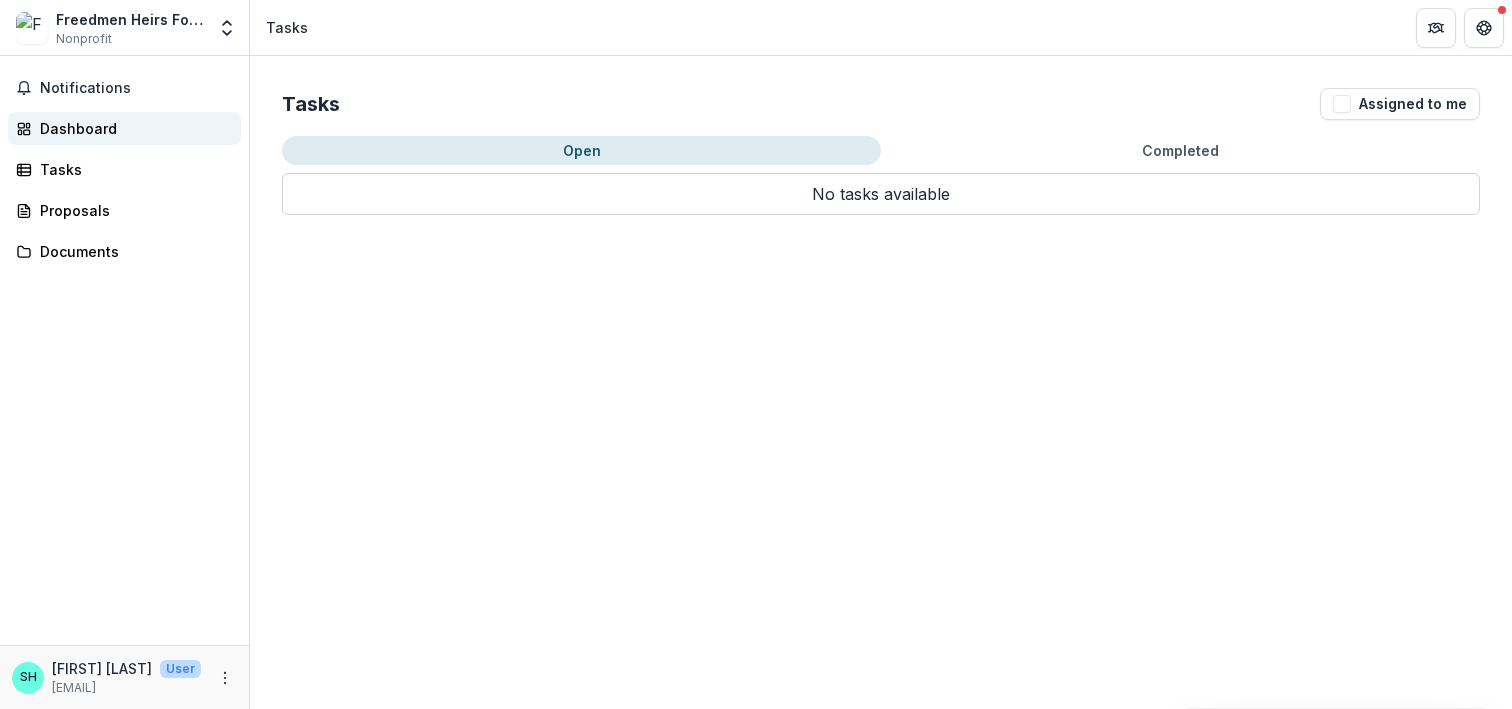 click on "Dashboard" at bounding box center [132, 128] 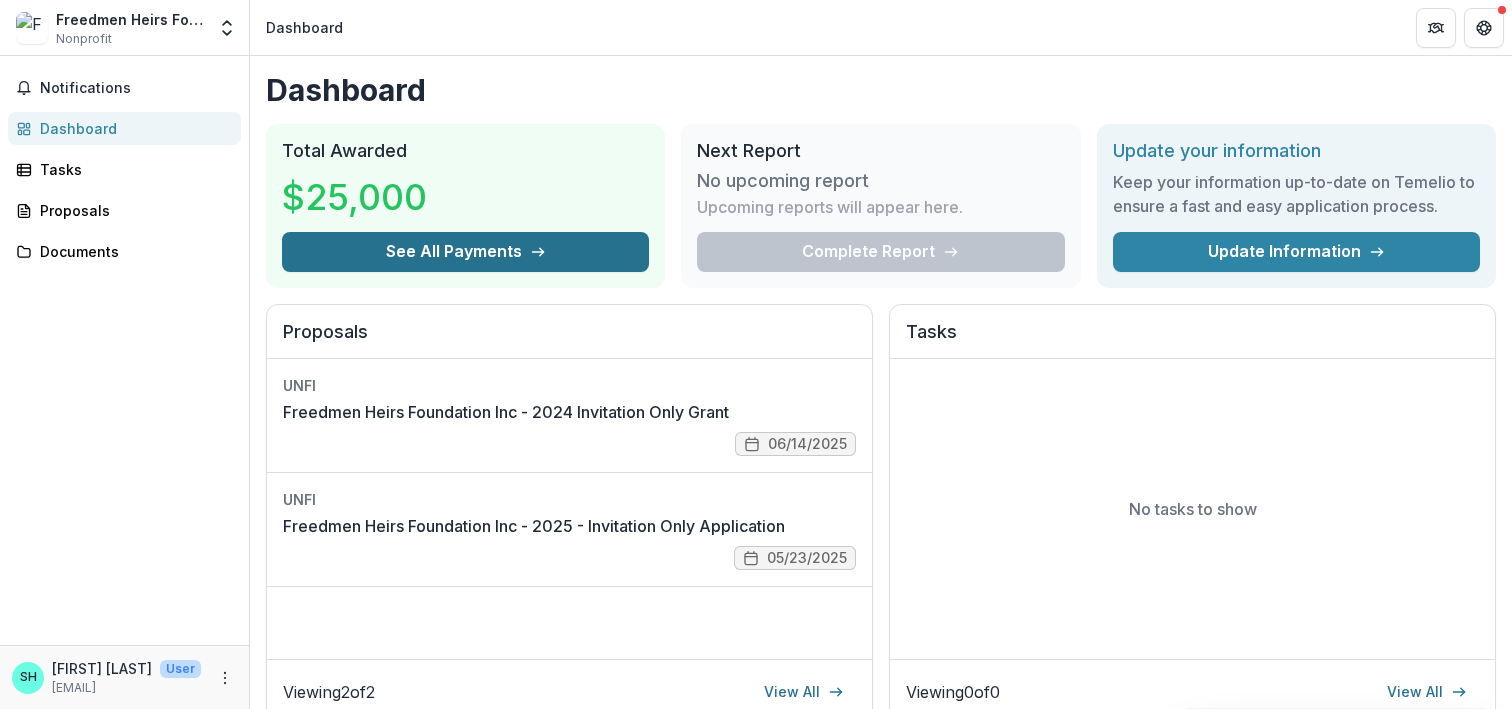 click on "See All Payments" at bounding box center (465, 252) 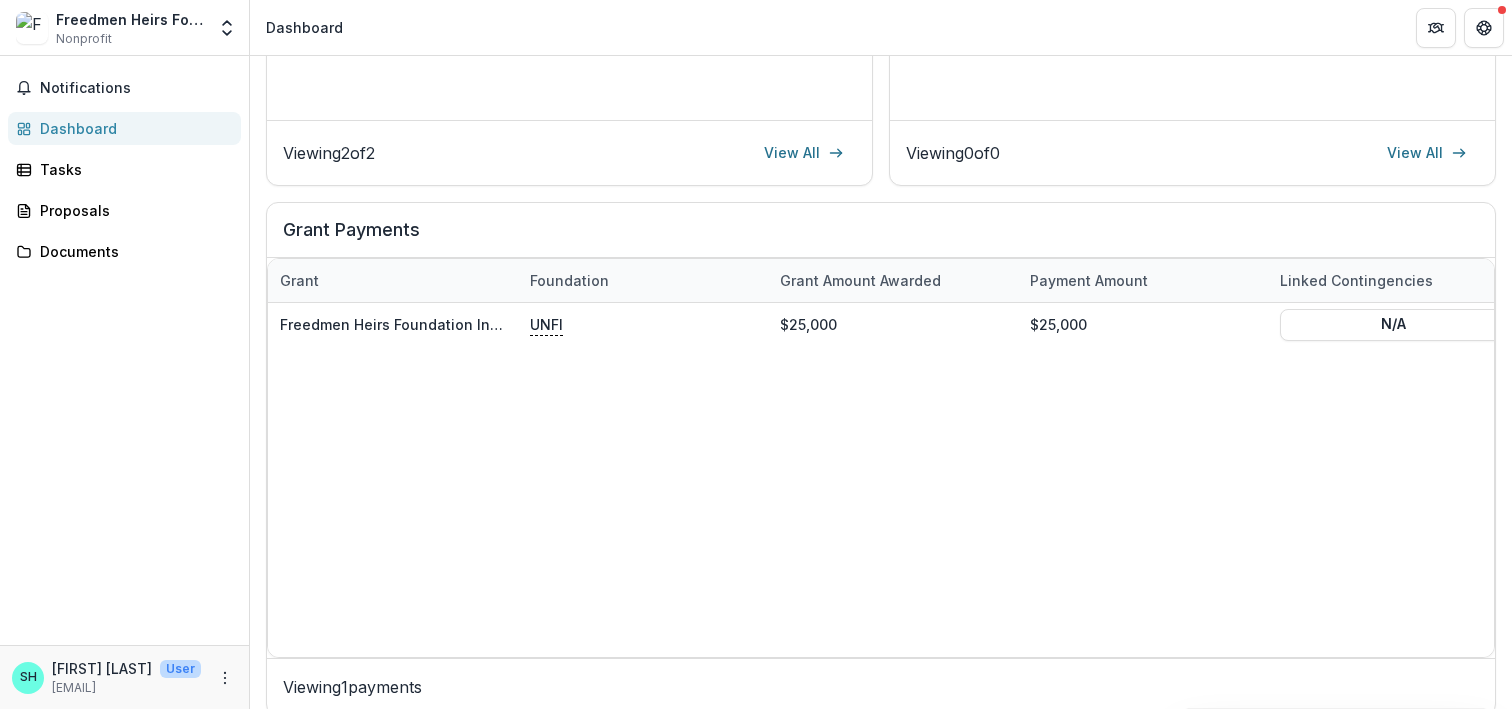 scroll, scrollTop: 546, scrollLeft: 0, axis: vertical 